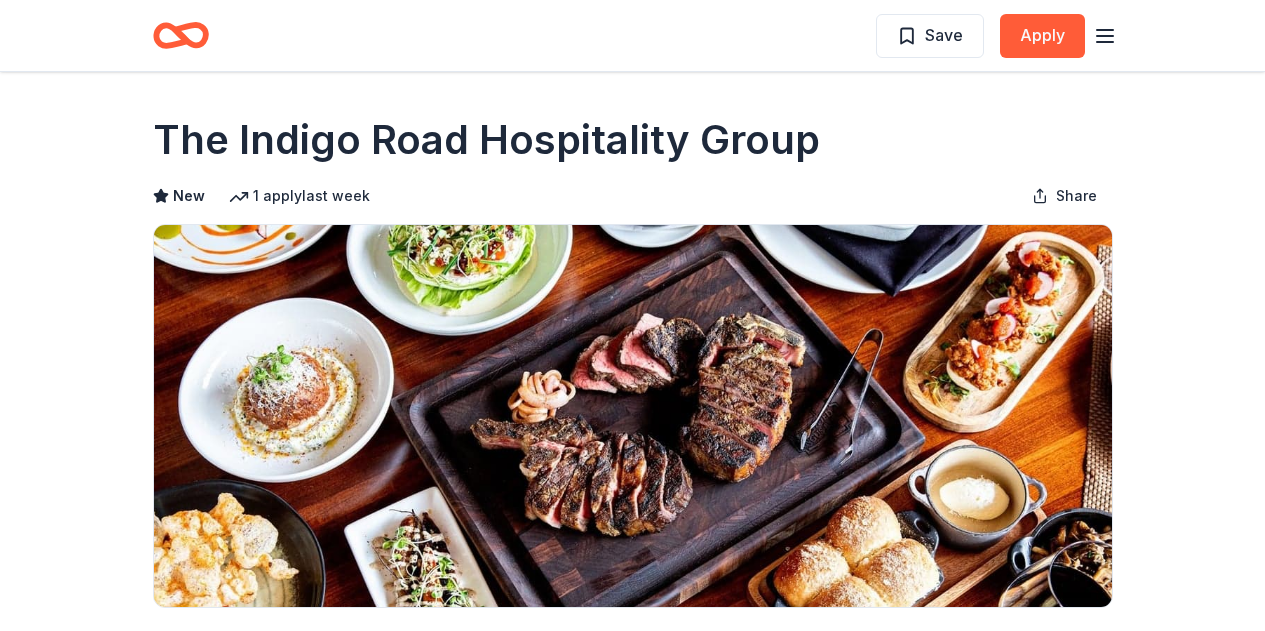 scroll, scrollTop: 1921, scrollLeft: 0, axis: vertical 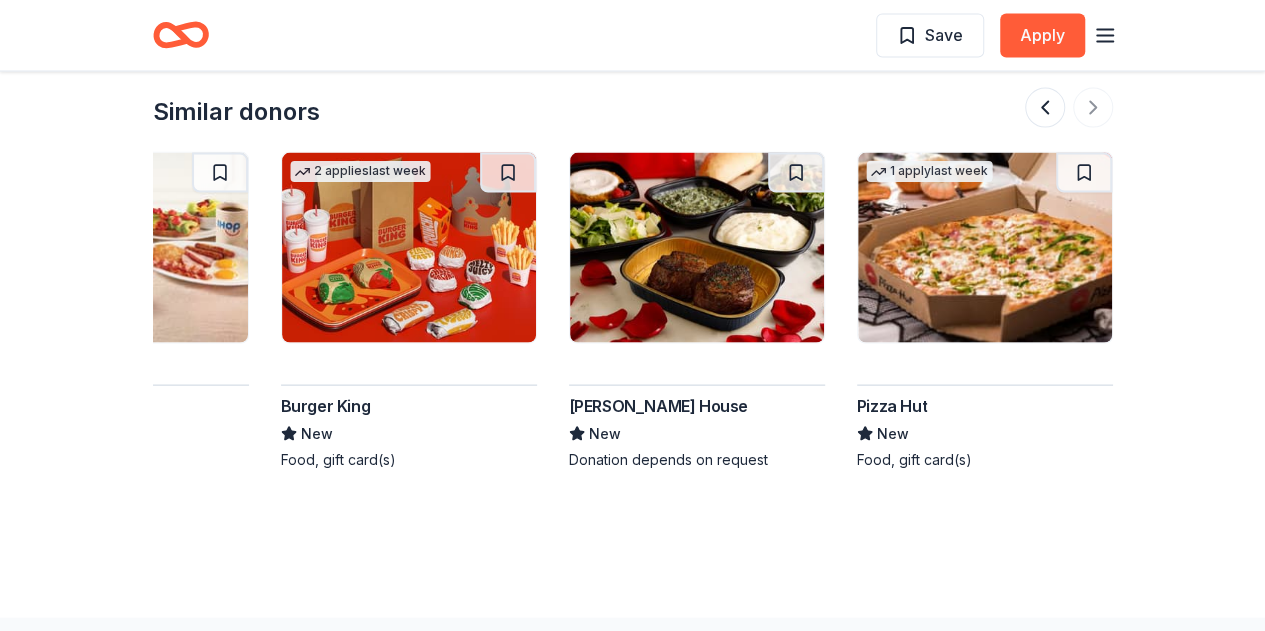 click at bounding box center [985, 248] 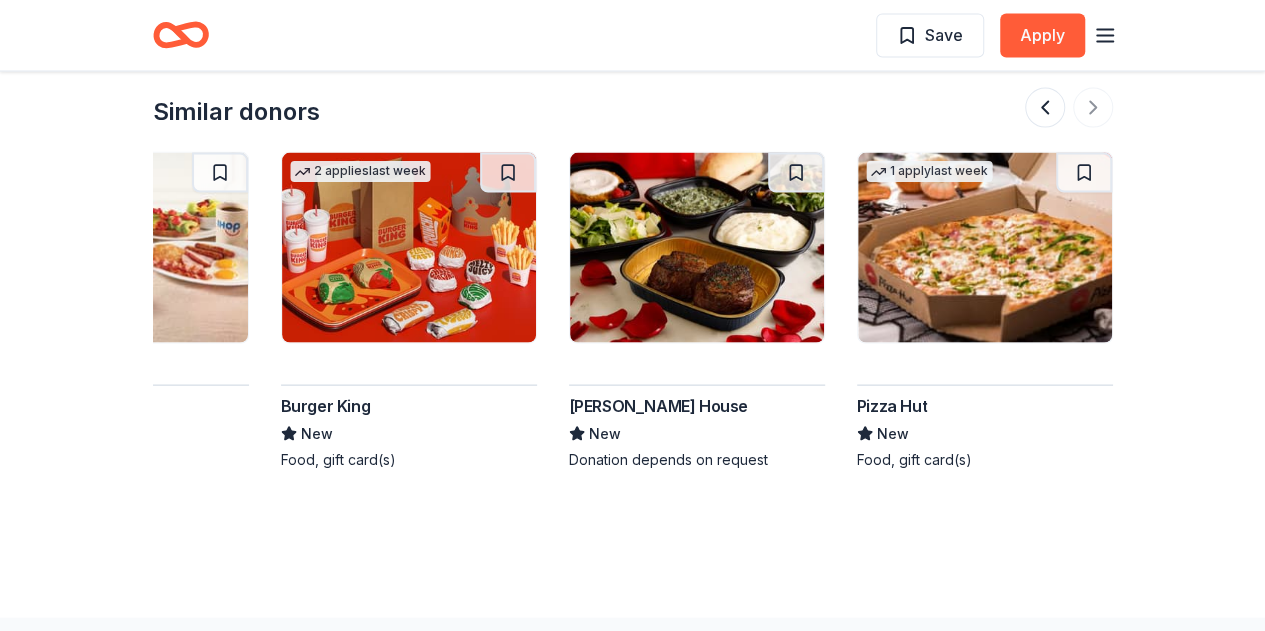click at bounding box center [1069, 108] 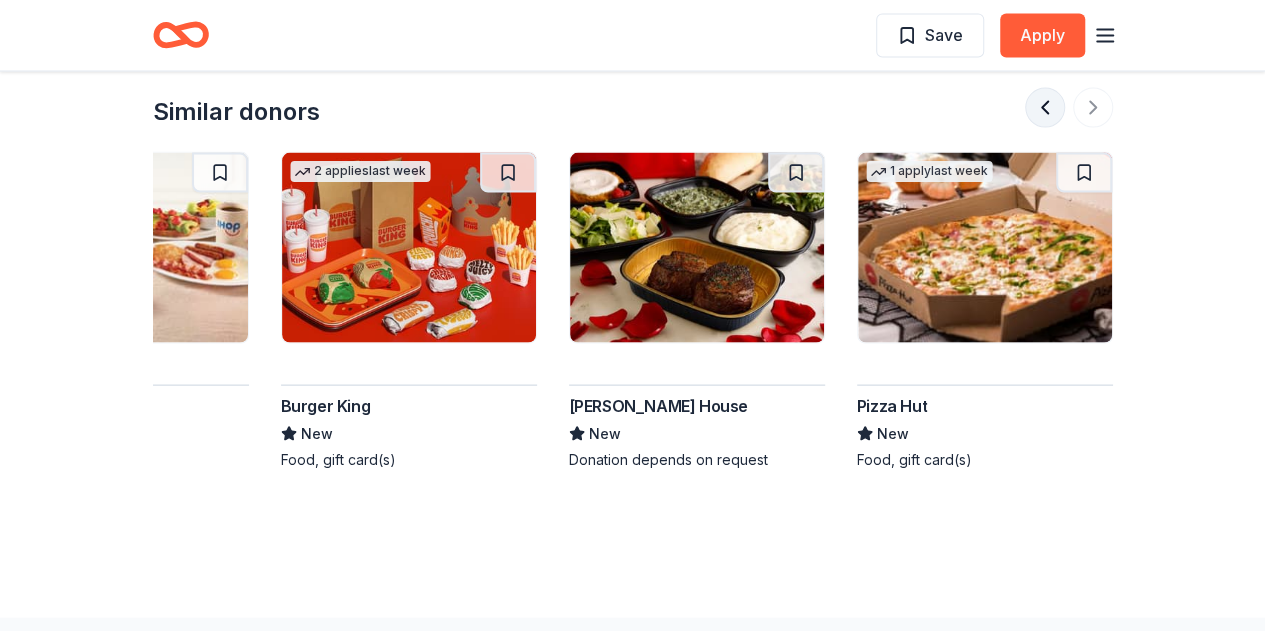 click at bounding box center (1045, 108) 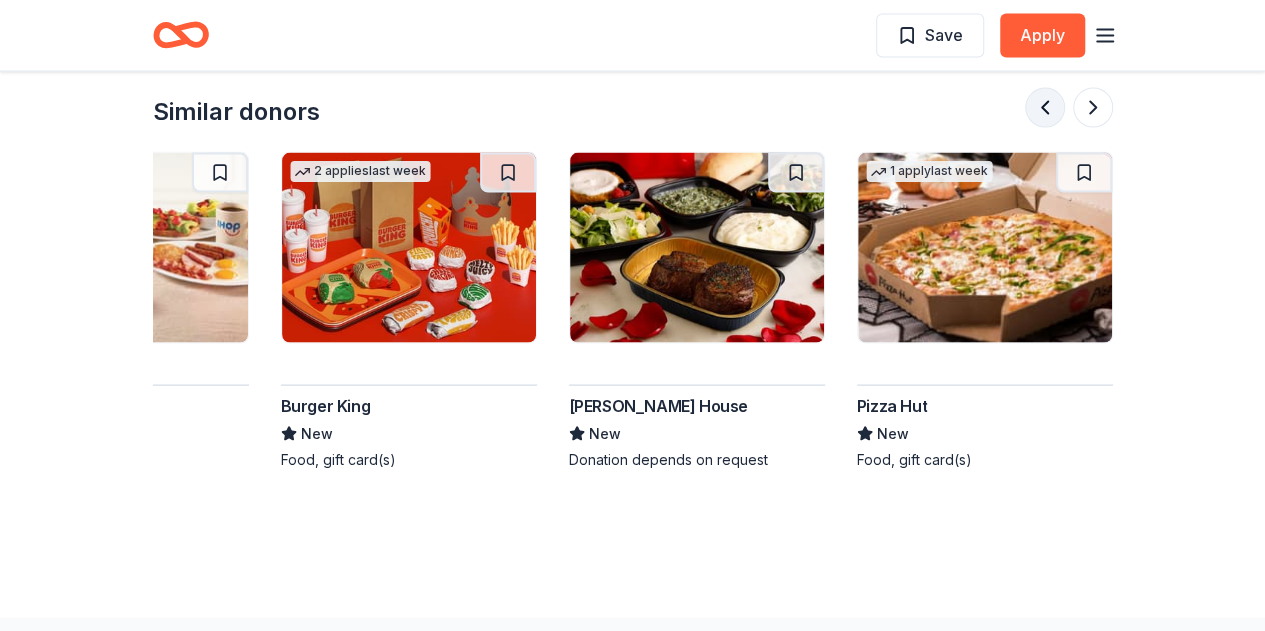 scroll, scrollTop: 0, scrollLeft: 1152, axis: horizontal 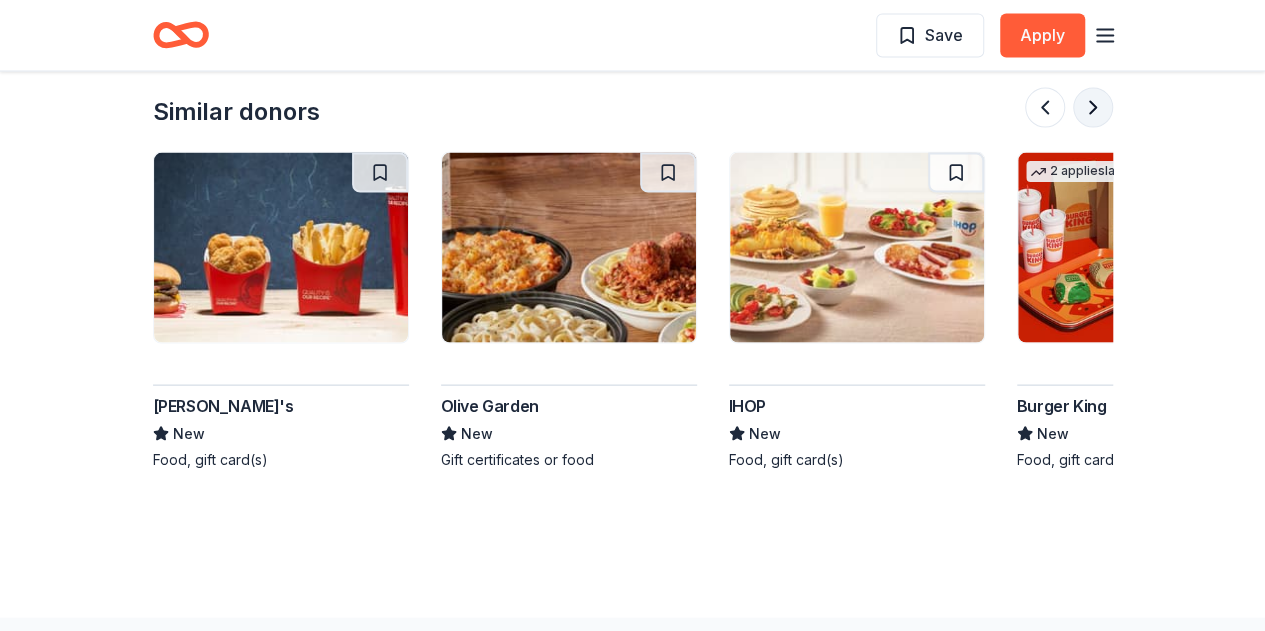 click at bounding box center [1093, 108] 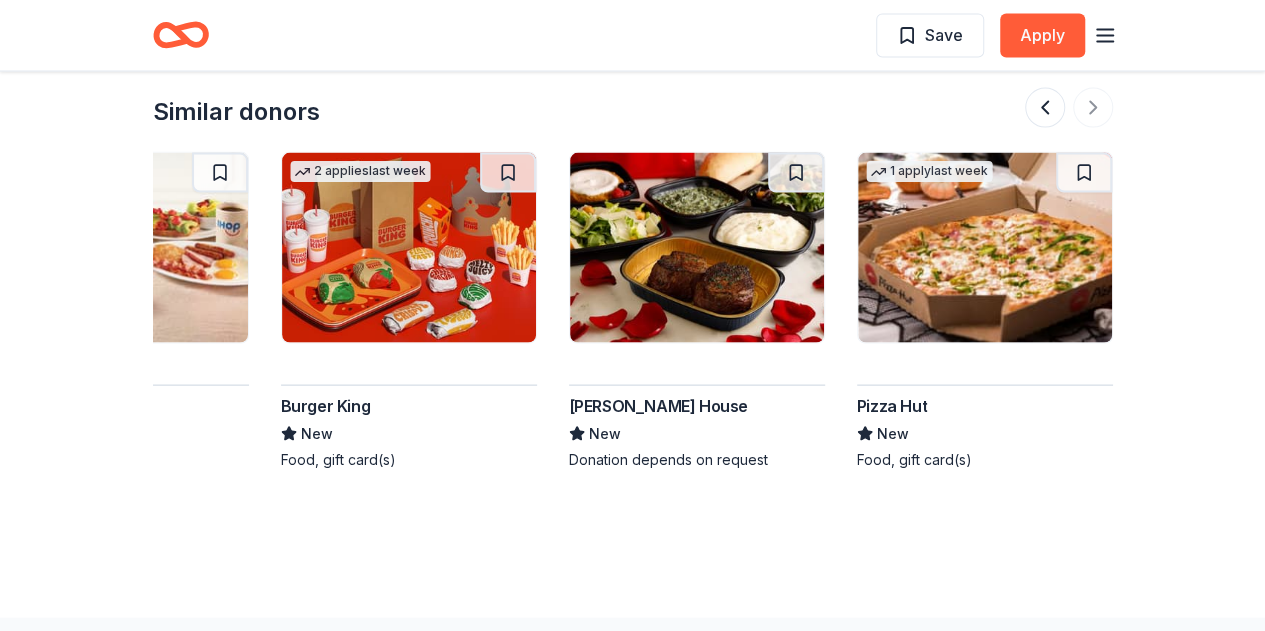 click at bounding box center (697, 248) 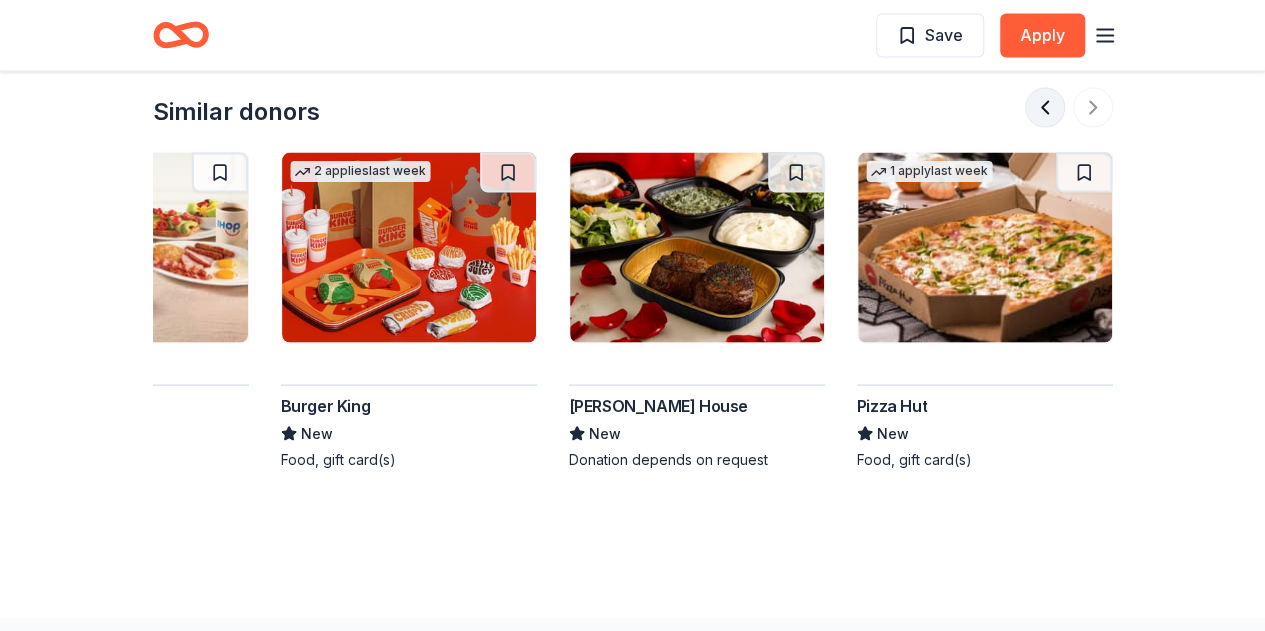 click at bounding box center [1045, 108] 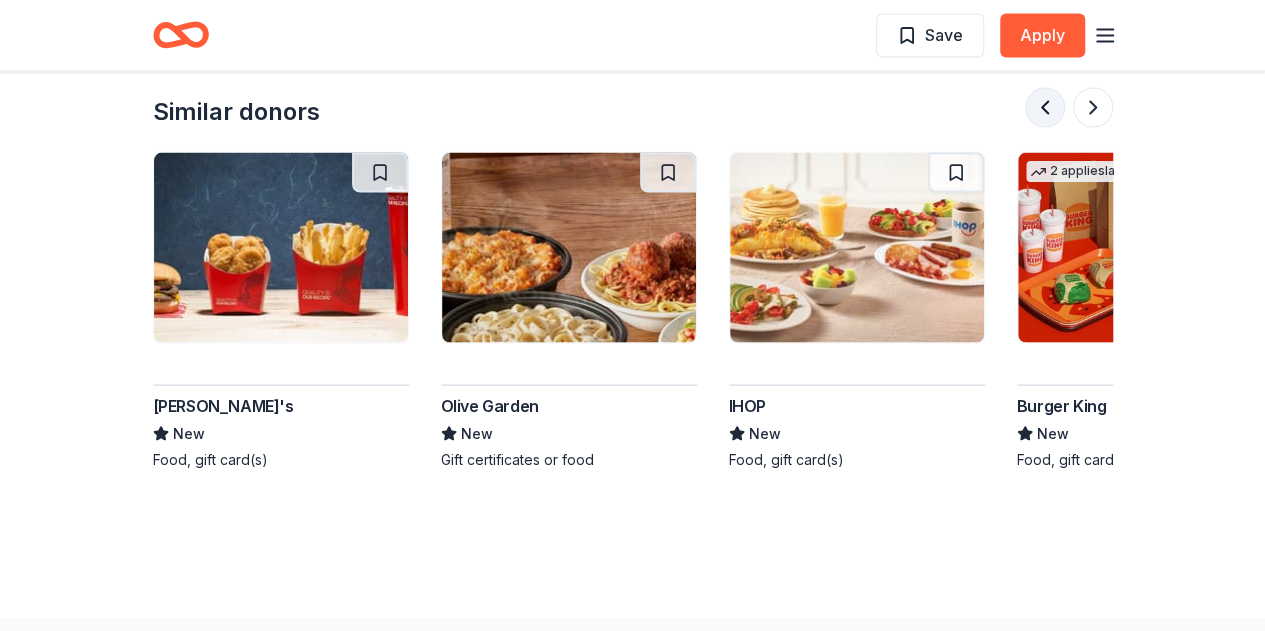 click at bounding box center (1045, 108) 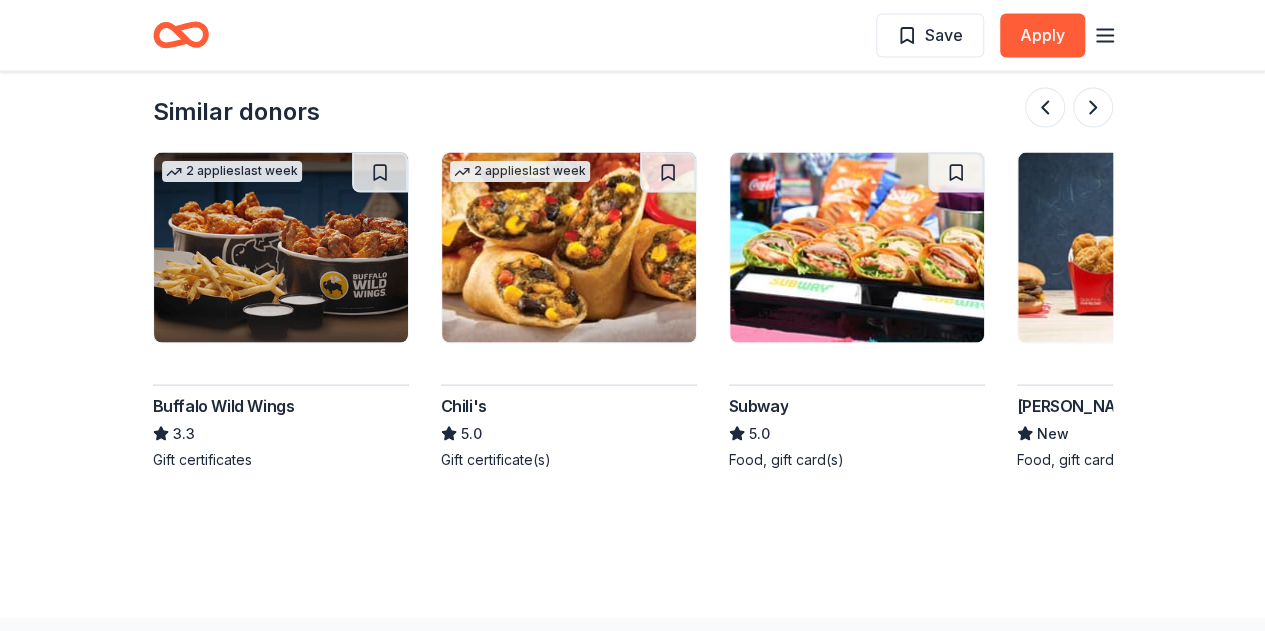 click on "Similar donors" at bounding box center (633, 112) 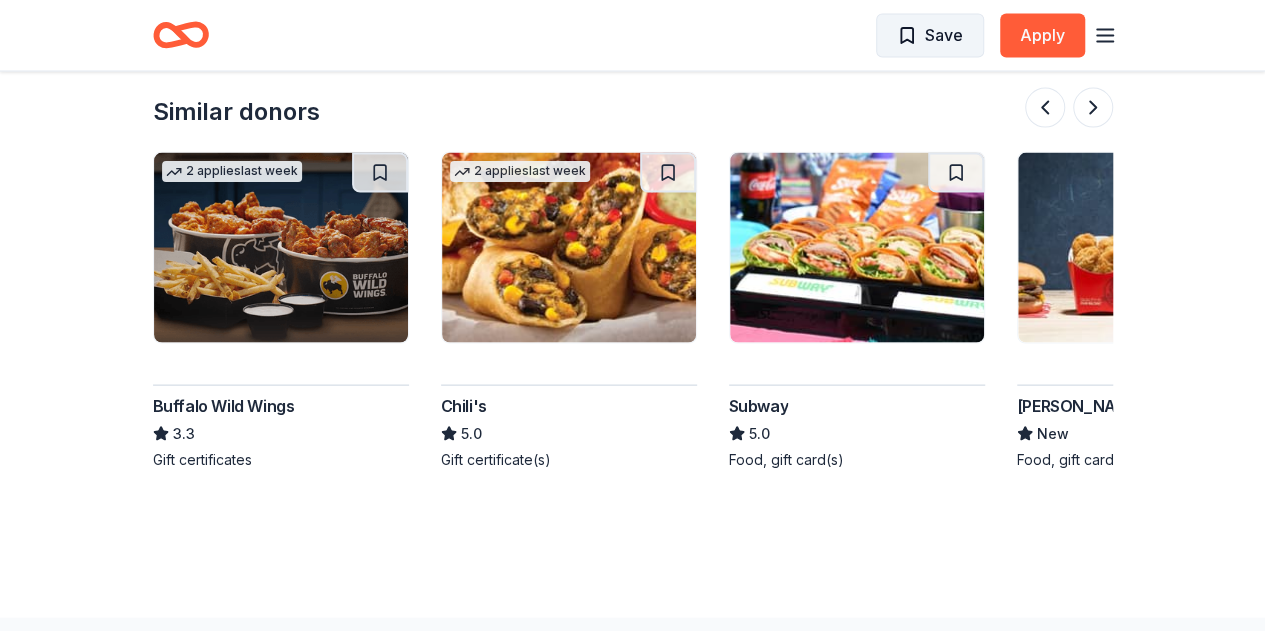 click on "Save" at bounding box center (930, 36) 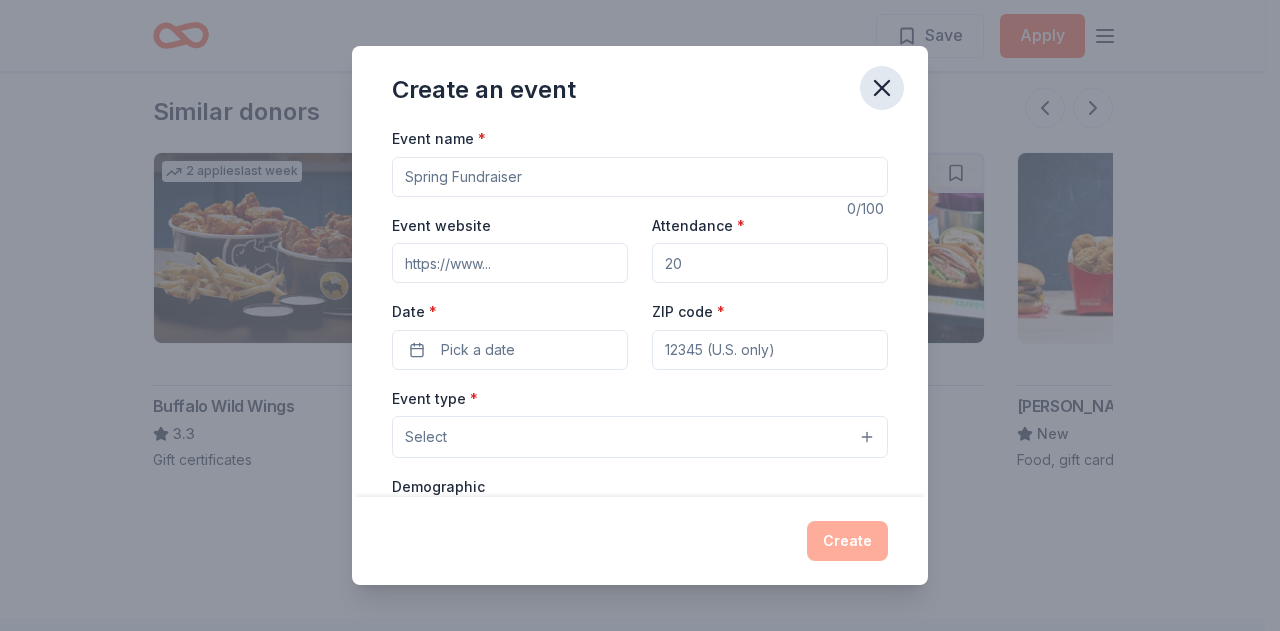 click 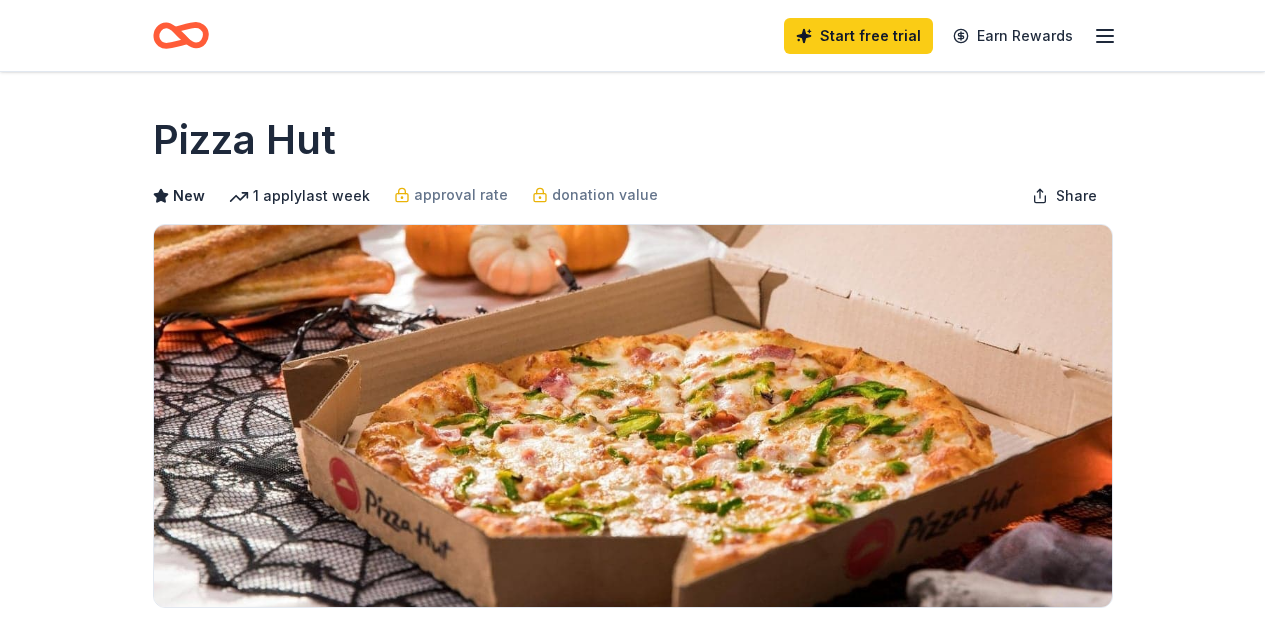scroll, scrollTop: 0, scrollLeft: 0, axis: both 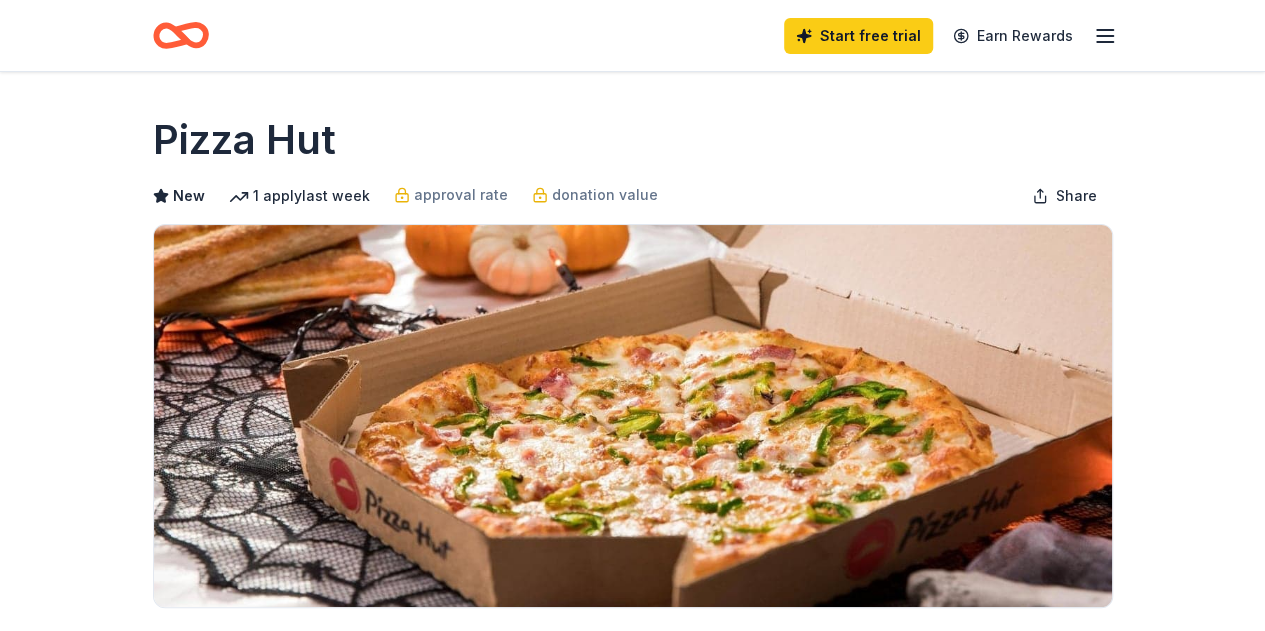 click on "Share Pizza Hut New 1   apply  last week approval rate donation value Share Donating in all states Pizza Hut is a global chain of restaurants specializing in pizza delivery and dine-in services, offering a variety of pizza flavors along with sides and beverages. What they donate Food, gift card(s) Desserts Meals Auction & raffle Snacks Donation is small & easy to send to guests Who they donate to Pizza Hut  hasn ' t listed any preferences or eligibility criteria. Apply Save ⚡️ Quick application Usually responds in  over a month Updated  about [DATE] Report a mistake approval rate 20 % approved 30 % declined 50 % no response donation value (average) 20% 70% 0% 10% $xx - $xx $xx - $xx $xx - $xx $xx - $xx Start free Pro trial to view approval rates and average donation values New Be the first to review this company! Leave a review Similar donors 1   apply  last week Costco 4.6 Monetary grants, no greater than 10% of program's overall budget  Online app Panda Express New Food Local [PERSON_NAME] New 1" at bounding box center (632, 1356) 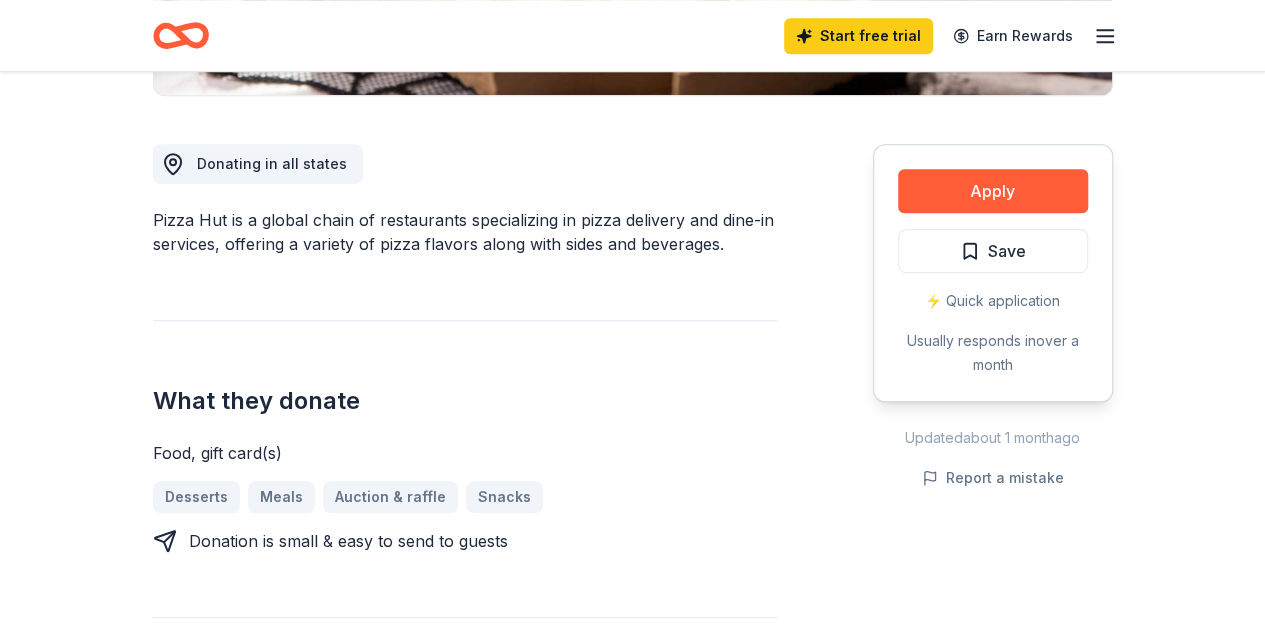 scroll, scrollTop: 0, scrollLeft: 0, axis: both 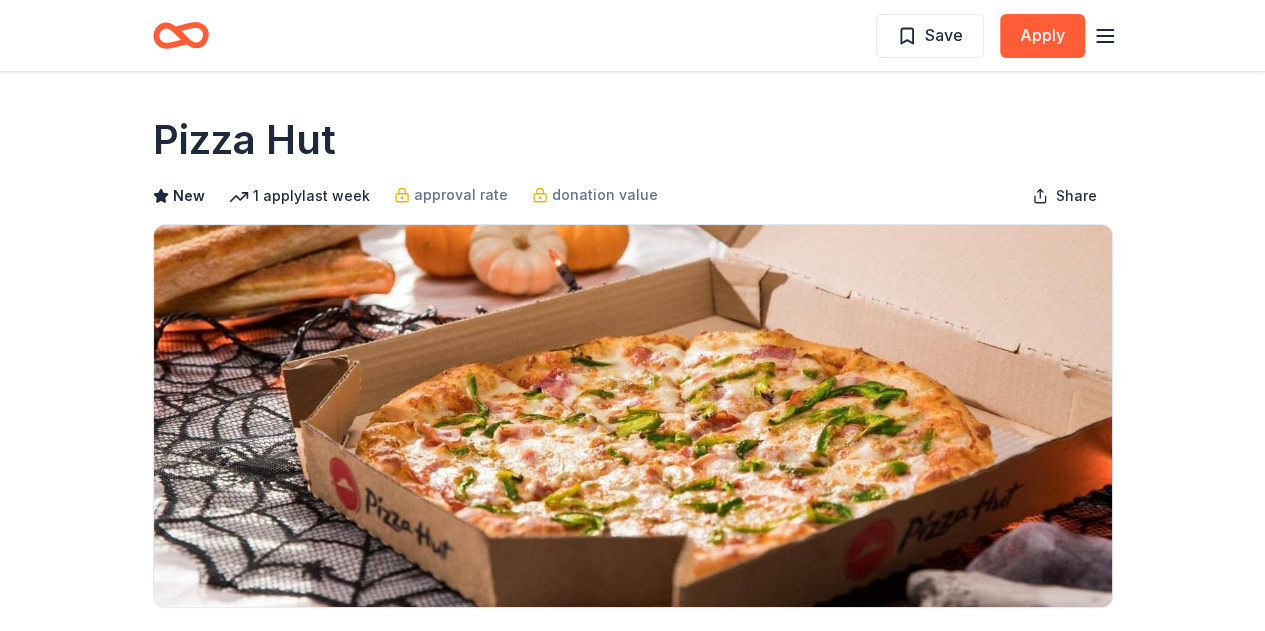 click on "Save Apply" at bounding box center (632, 36) 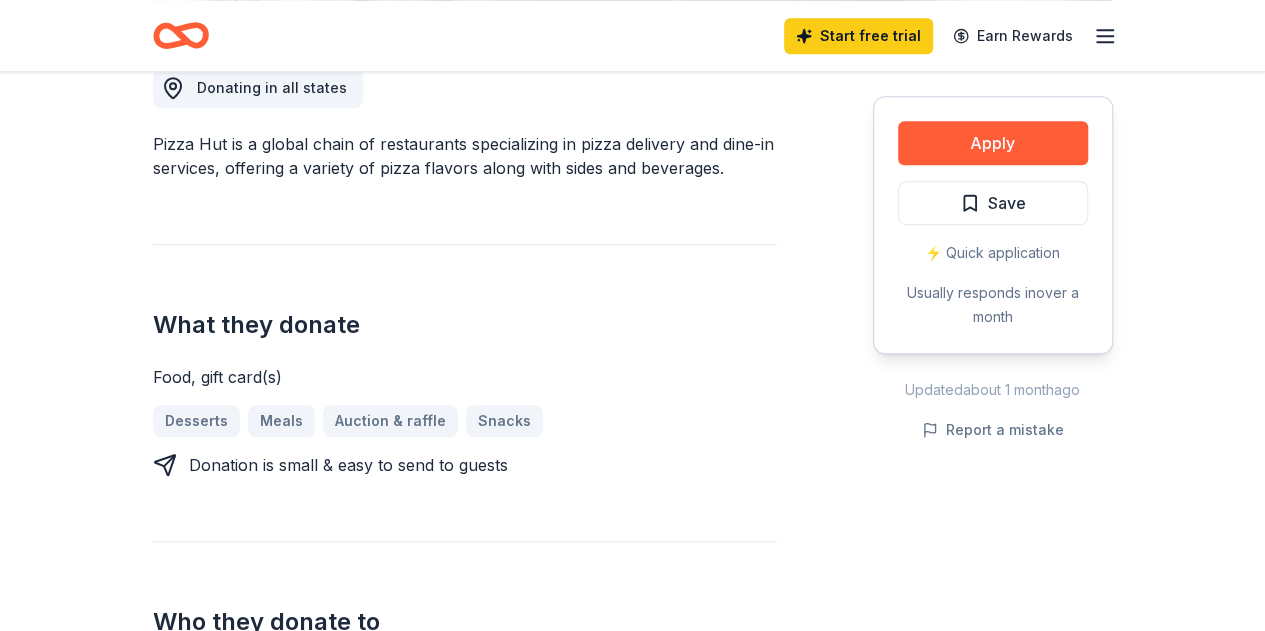 scroll, scrollTop: 722, scrollLeft: 0, axis: vertical 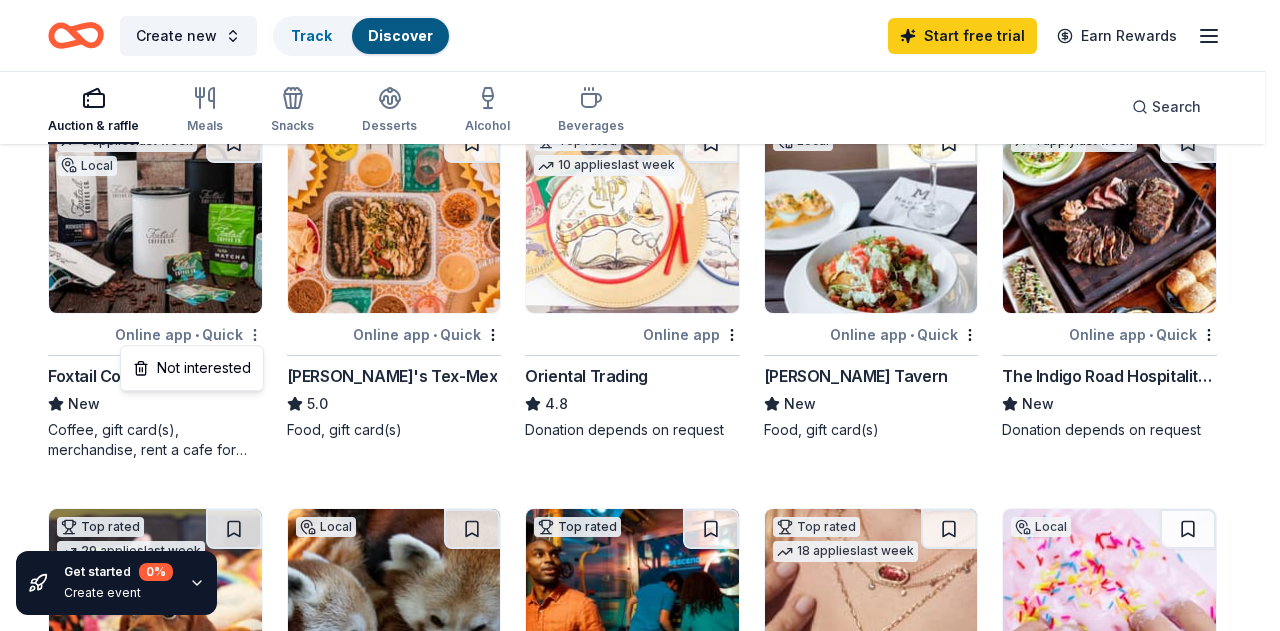 click on "Create new Track  Discover Start free  trial Earn Rewards Auction & raffle Meals Snacks Desserts Alcohol Beverages Search Filter Application methods Causes Eligibility Just added Sort Get started 0 % Create event 329 results 6   applies  last week Local Online app • Quick Foxtail Coffee Co. New Coffee, gift card(s), merchandise, rent a cafe for event Online app • Quick Chuy's Tex-Mex 5.0 Food, gift card(s) Top rated 10   applies  last week Online app Oriental Trading 4.8 Donation depends on request Local Online app • Quick [PERSON_NAME] Tavern New Food, gift card(s) 1   apply  last week Online app • Quick The Indigo Road Hospitality Group New Donation depends on request Top rated 29   applies  last week Online app • Quick BarkBox 5.0 Dog toy(s), dog food Local Online app • Quick Zoo Atlanta New Ticket(s) Top rated Donating paused The Escape Game 5.0 Gift cards (up to $200 in value) Top rated 18   applies  last week Online app [PERSON_NAME] 4.7 Local Online app • Quick The Slime Factory (Alpharetta) 9" at bounding box center (640, 127) 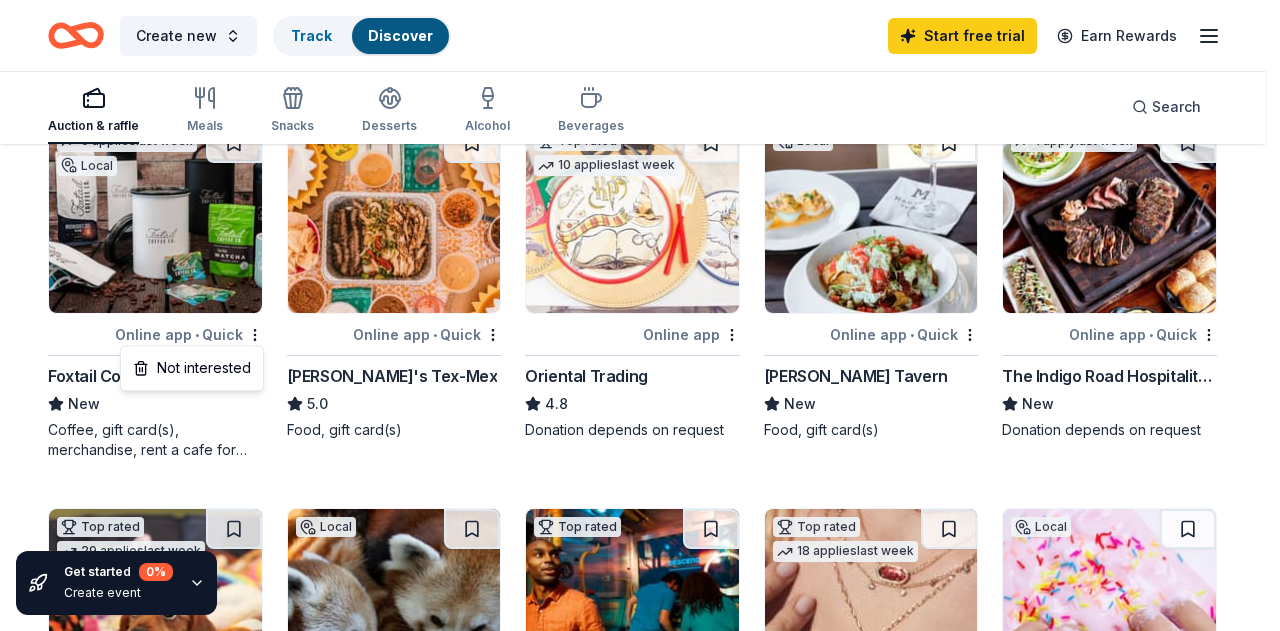 click on "Create new Track  Discover Start free  trial Earn Rewards Auction & raffle Meals Snacks Desserts Alcohol Beverages Search Filter Application methods Causes Eligibility Just added Sort Get started 0 % Create event 329 results 6   applies  last week Local Online app • Quick Foxtail Coffee Co. New Coffee, gift card(s), merchandise, rent a cafe for event Online app • Quick Chuy's Tex-Mex 5.0 Food, gift card(s) Top rated 10   applies  last week Online app Oriental Trading 4.8 Donation depends on request Local Online app • Quick Marlow's Tavern New Food, gift card(s) 1   apply  last week Online app • Quick The Indigo Road Hospitality Group New Donation depends on request Top rated 29   applies  last week Online app • Quick BarkBox 5.0 Dog toy(s), dog food Local Online app • Quick Zoo Atlanta New Ticket(s) Top rated Donating paused The Escape Game 5.0 Gift cards (up to $200 in value) Top rated 18   applies  last week Online app Kendra Scott 4.7 Local Online app • Quick The Slime Factory (Alpharetta) 9" at bounding box center (640, 127) 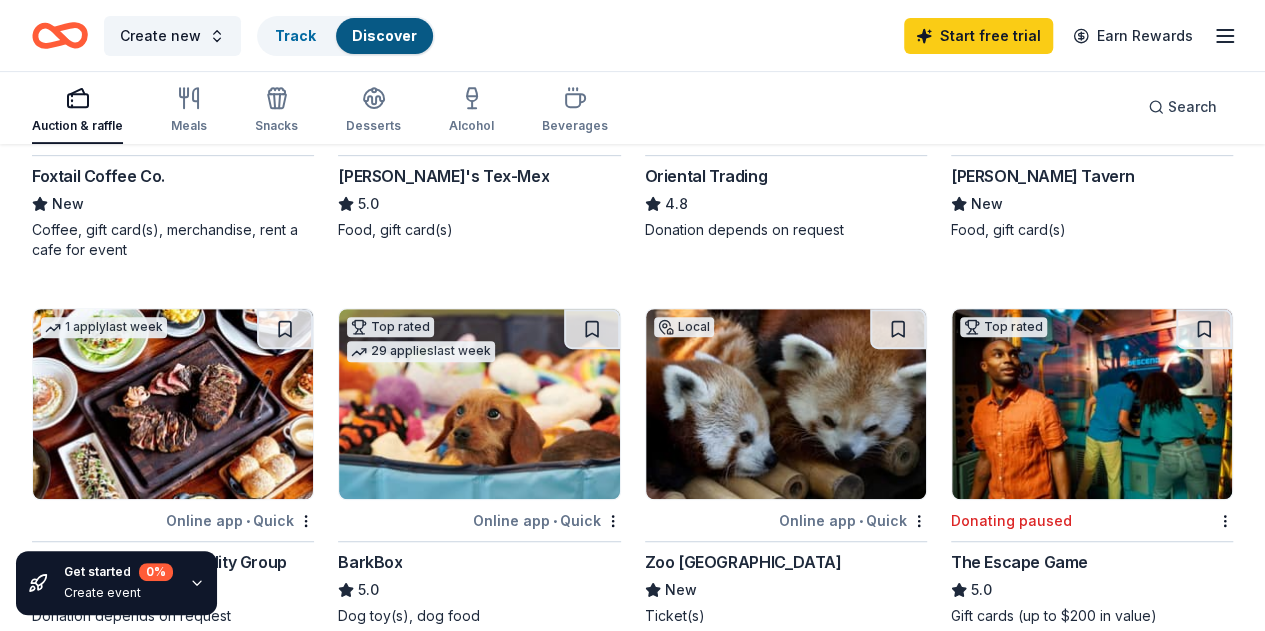 scroll, scrollTop: 688, scrollLeft: 0, axis: vertical 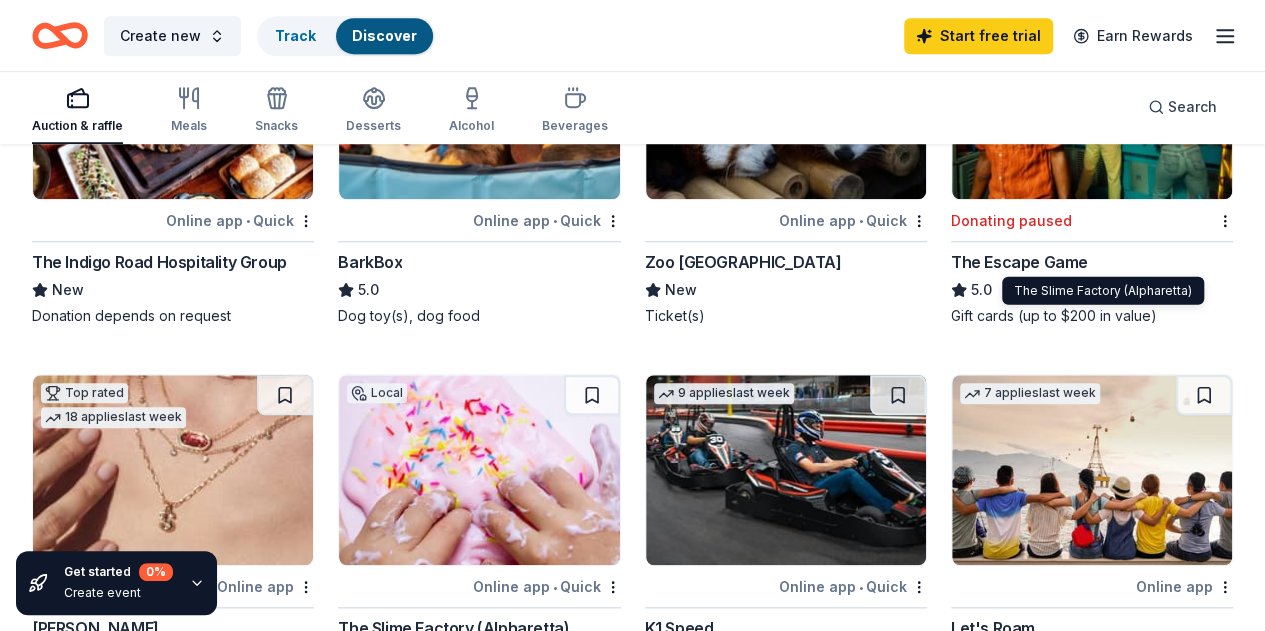 click on "The Slime Factory (Alpharetta)" at bounding box center (453, 628) 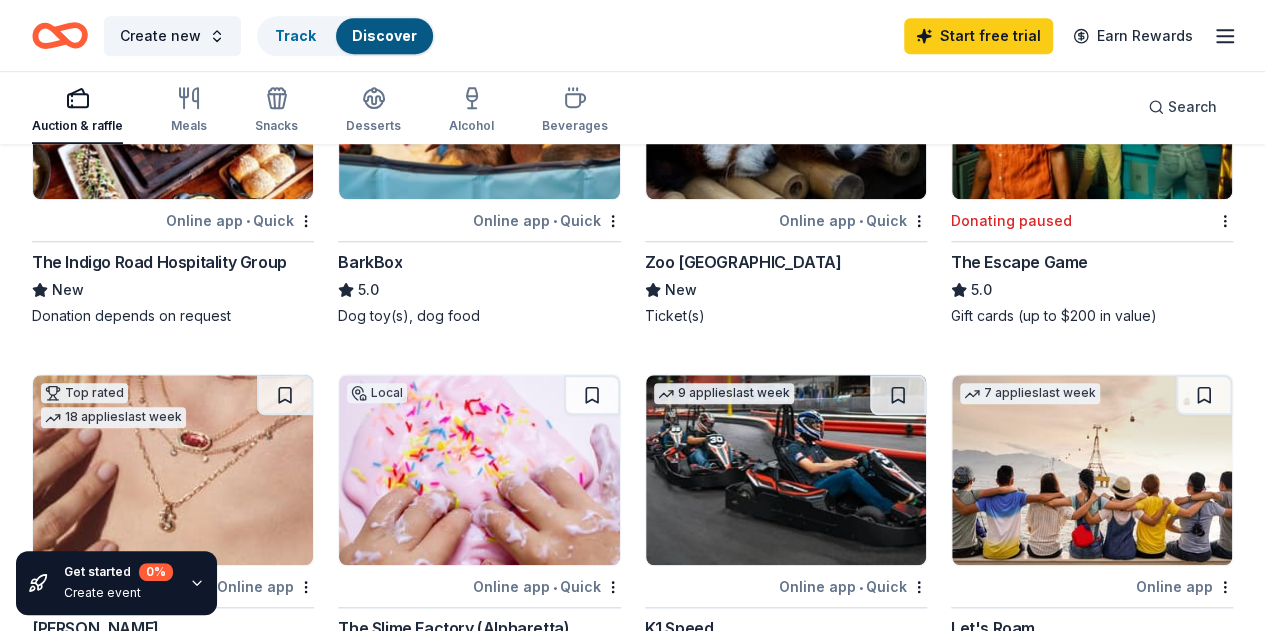 scroll, scrollTop: 388, scrollLeft: 0, axis: vertical 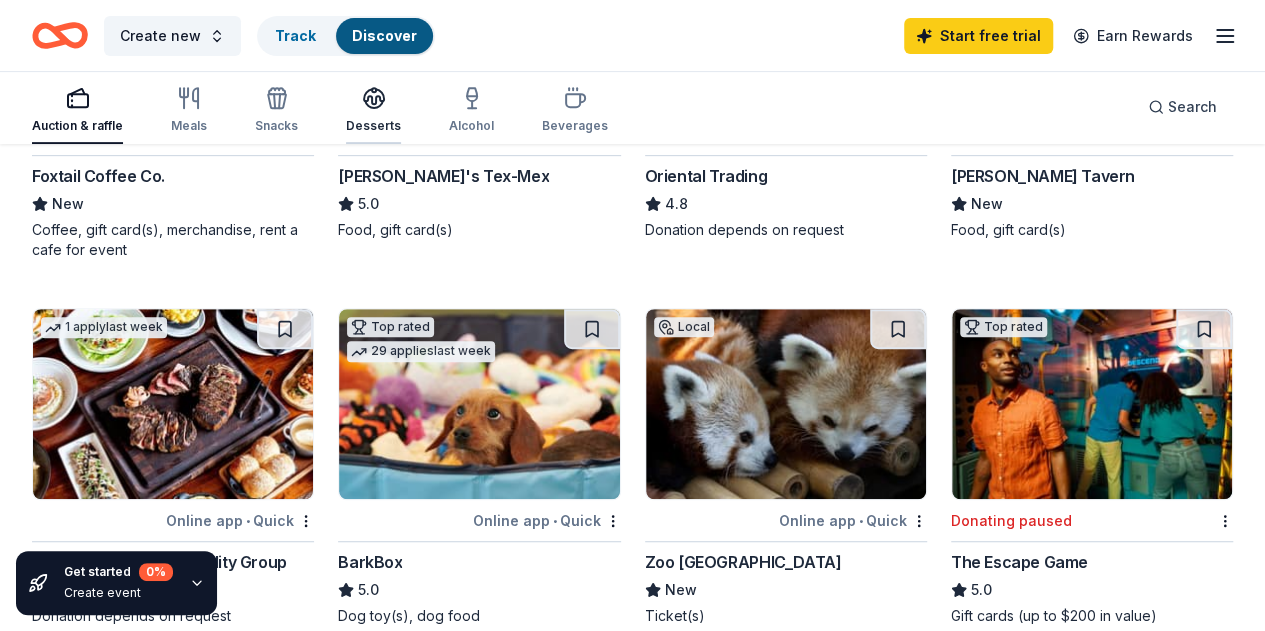 click on "Desserts" at bounding box center (373, 110) 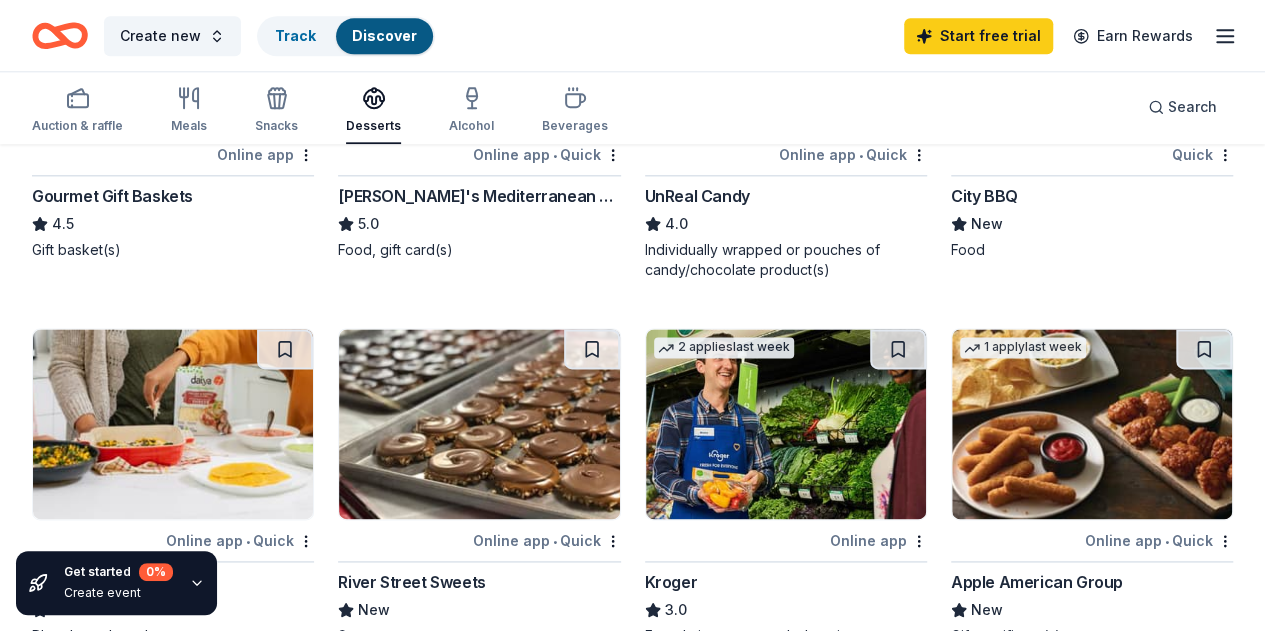 scroll, scrollTop: 1200, scrollLeft: 0, axis: vertical 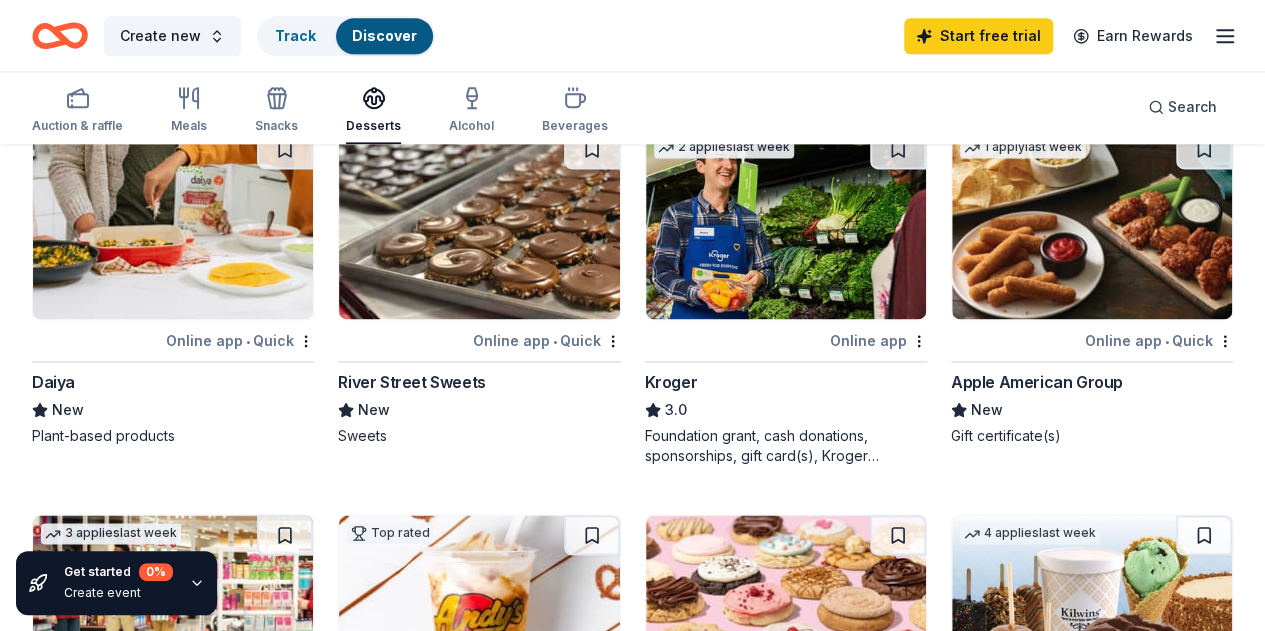 click on "Online app • Quick" at bounding box center (1159, 340) 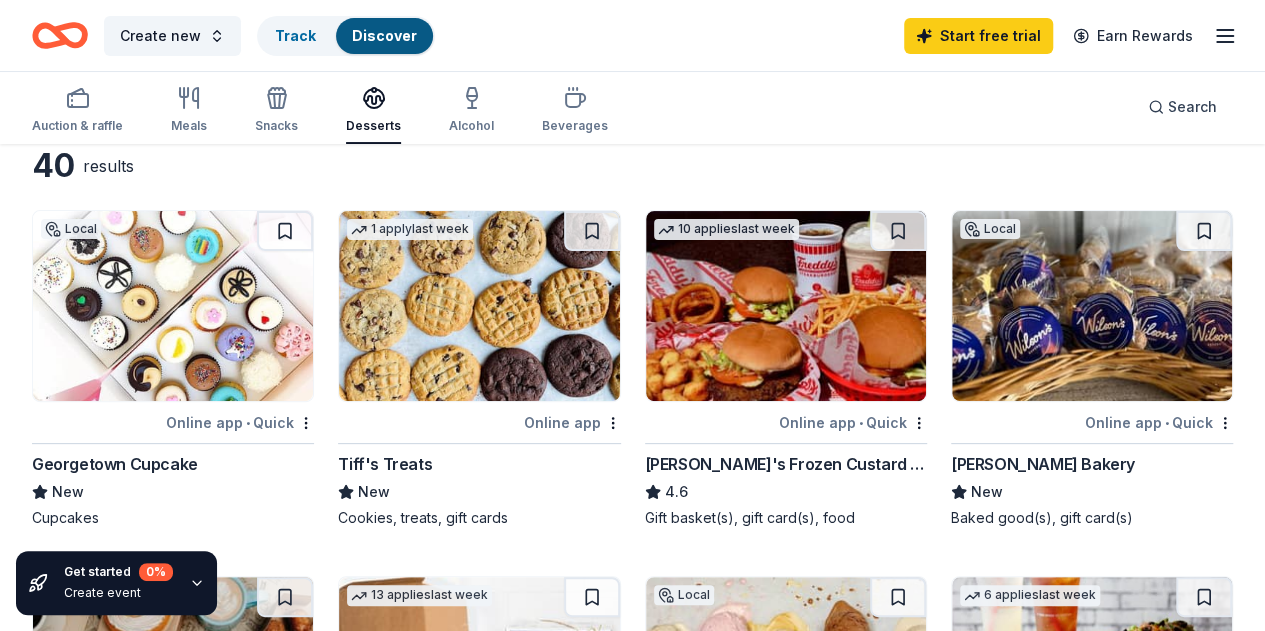 scroll, scrollTop: 0, scrollLeft: 0, axis: both 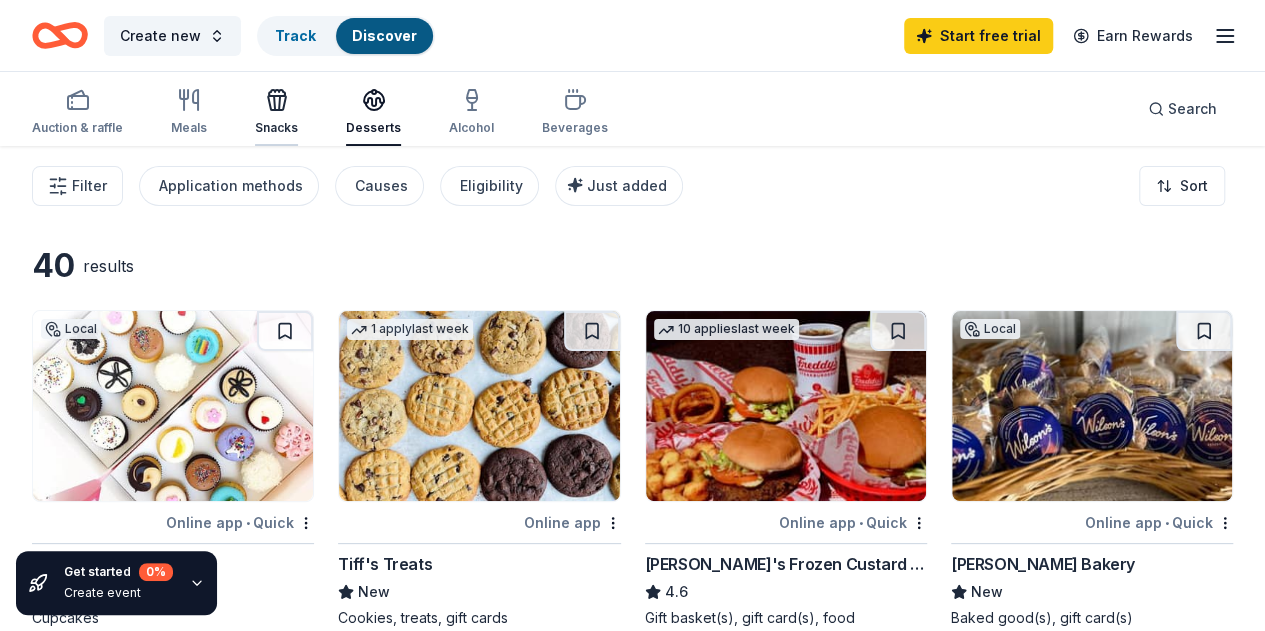 click on "Snacks" at bounding box center (276, 128) 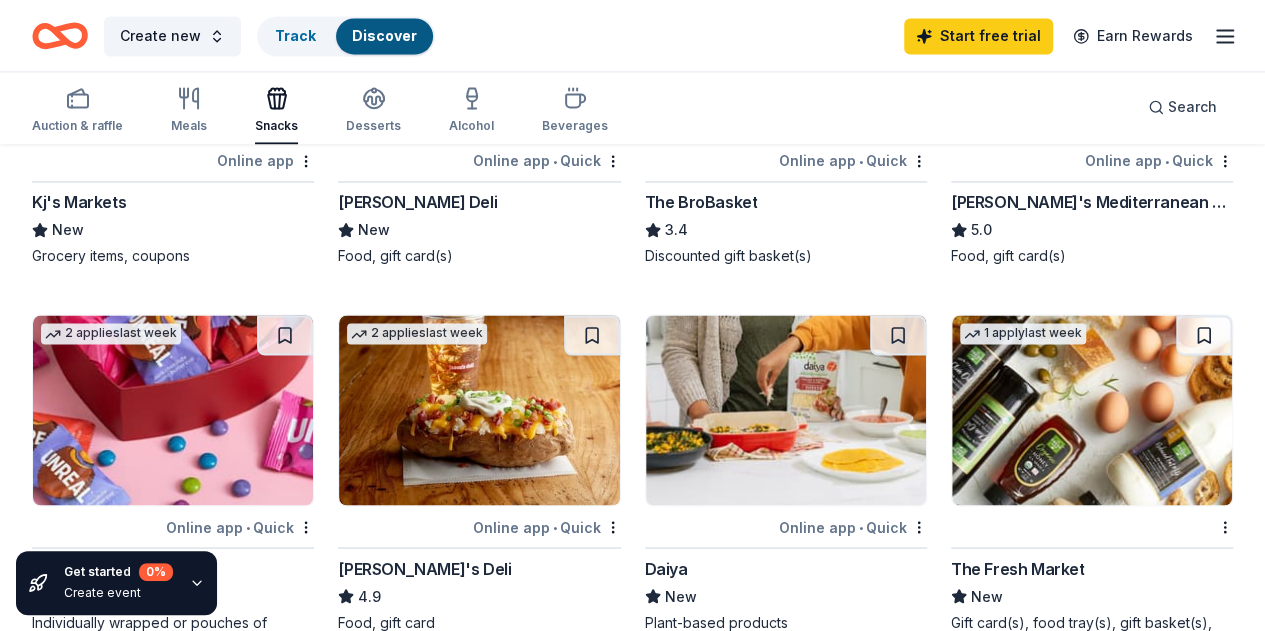 scroll, scrollTop: 1300, scrollLeft: 0, axis: vertical 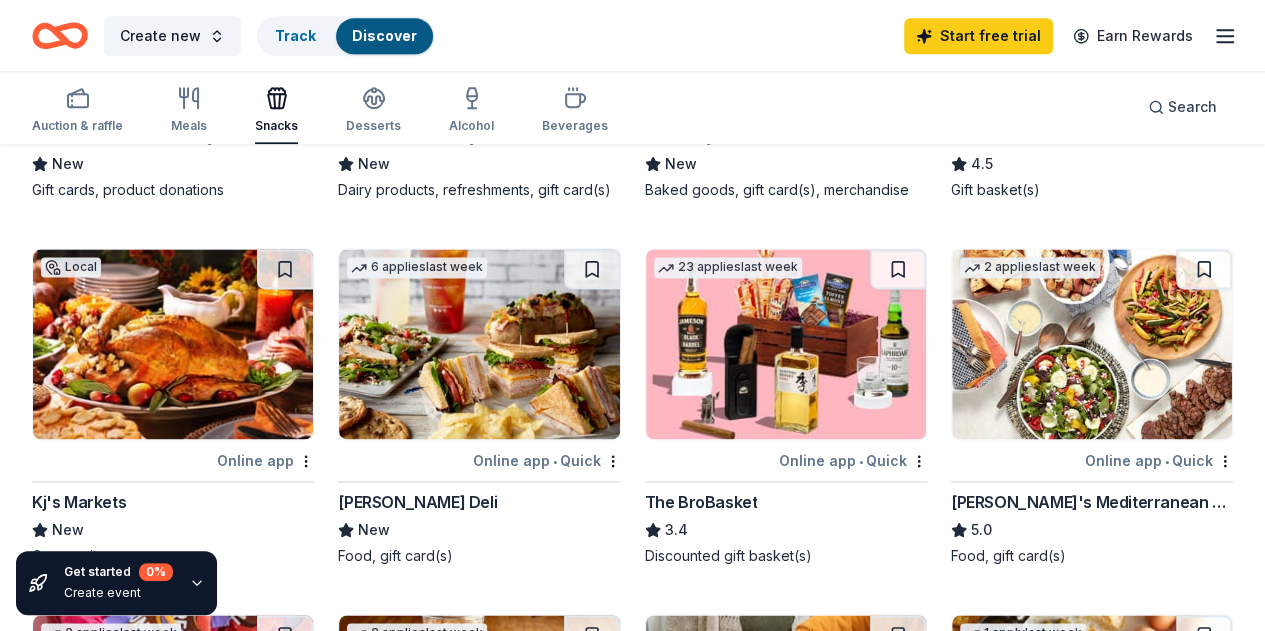 click at bounding box center [1092, 710] 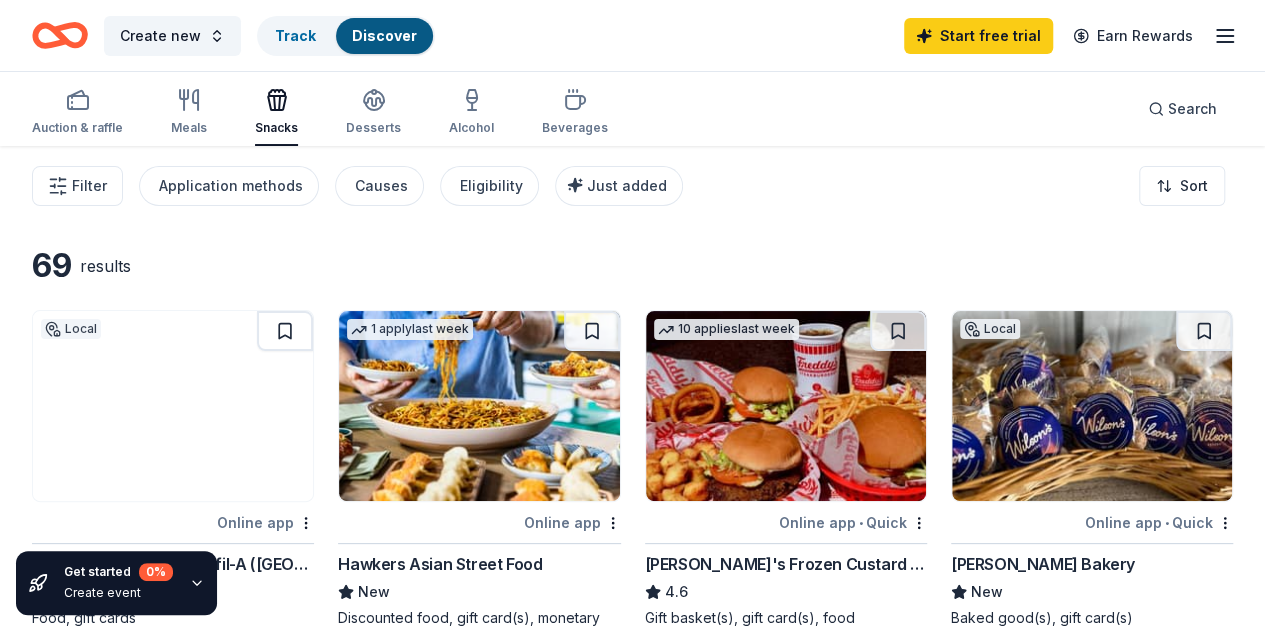 scroll, scrollTop: 200, scrollLeft: 0, axis: vertical 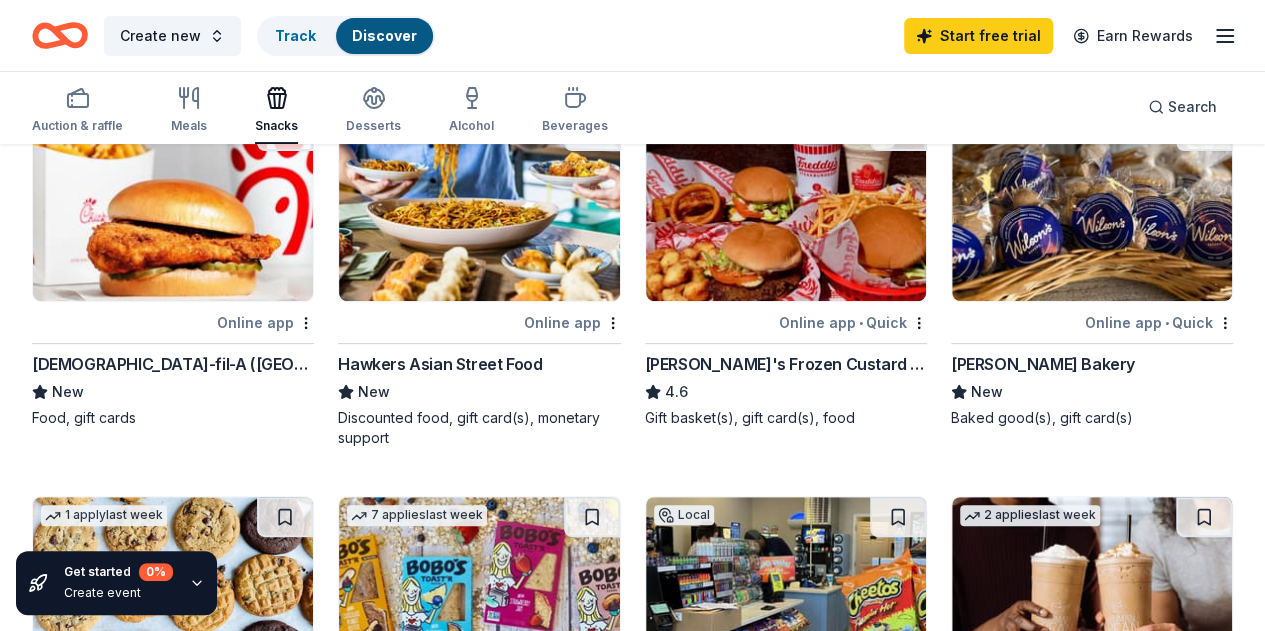 click at bounding box center (173, 206) 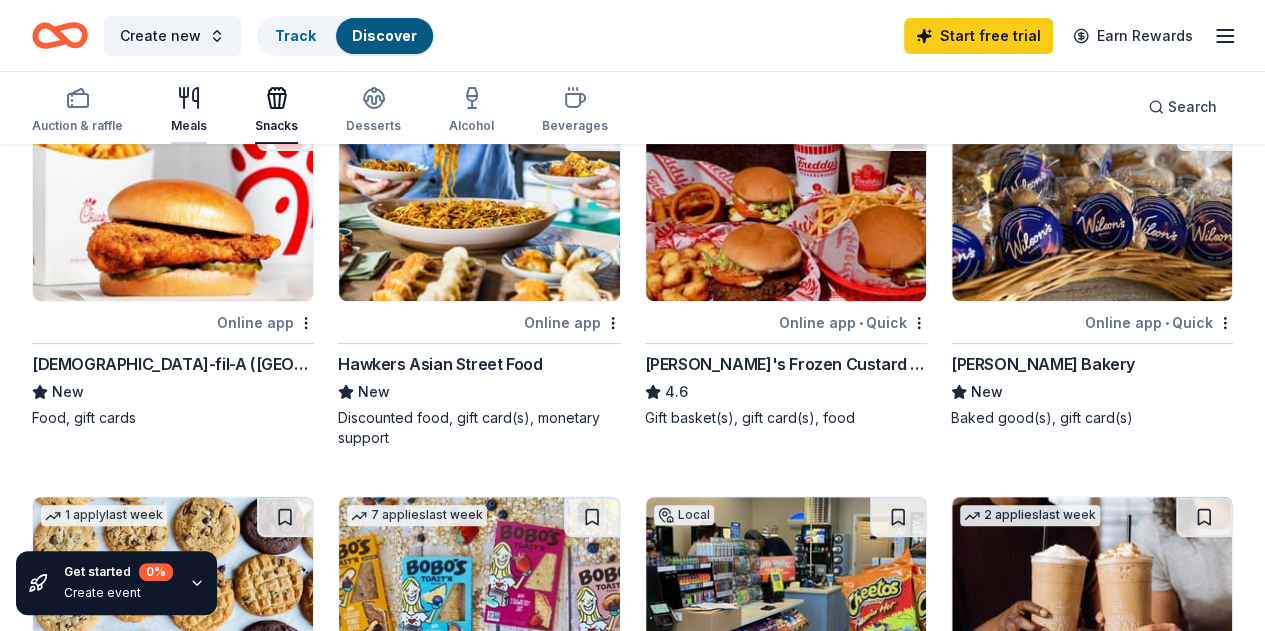 click on "Meals" at bounding box center (189, 110) 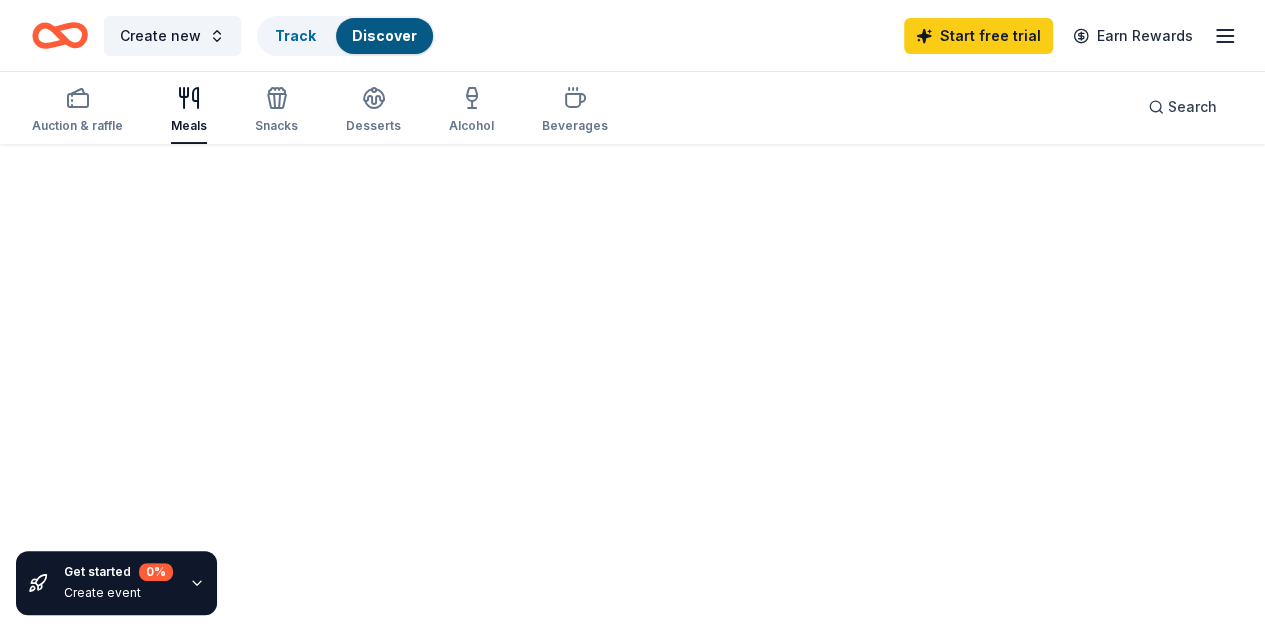 scroll, scrollTop: 0, scrollLeft: 0, axis: both 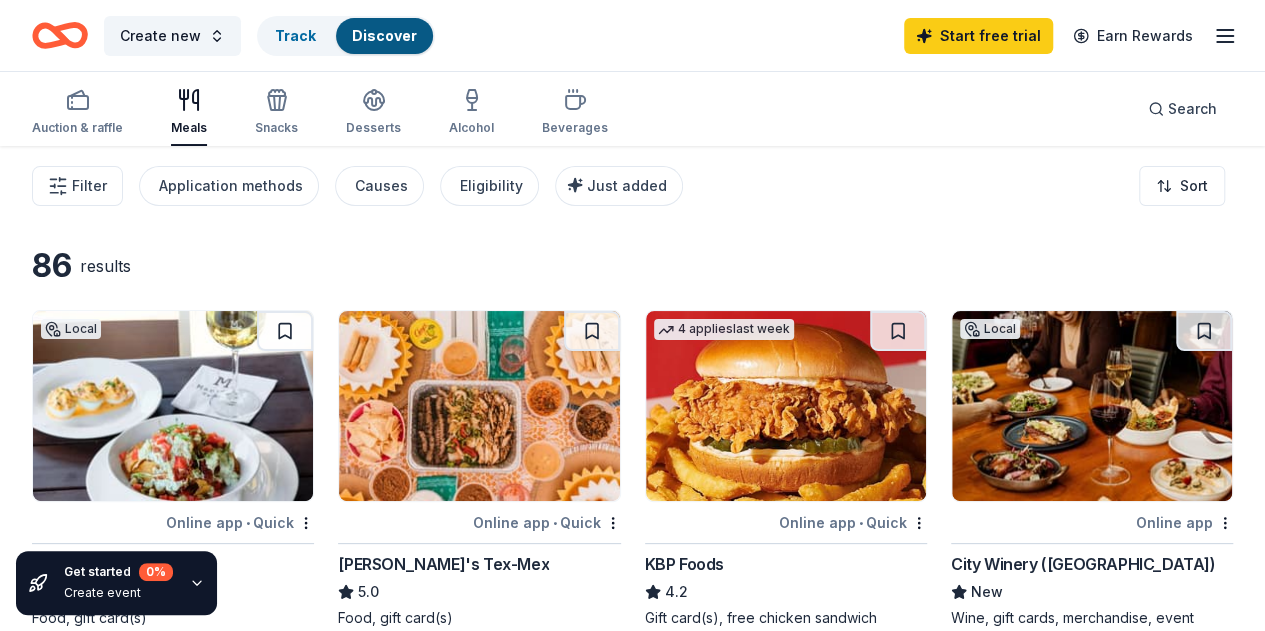 drag, startPoint x: 537, startPoint y: 227, endPoint x: 524, endPoint y: 211, distance: 20.615528 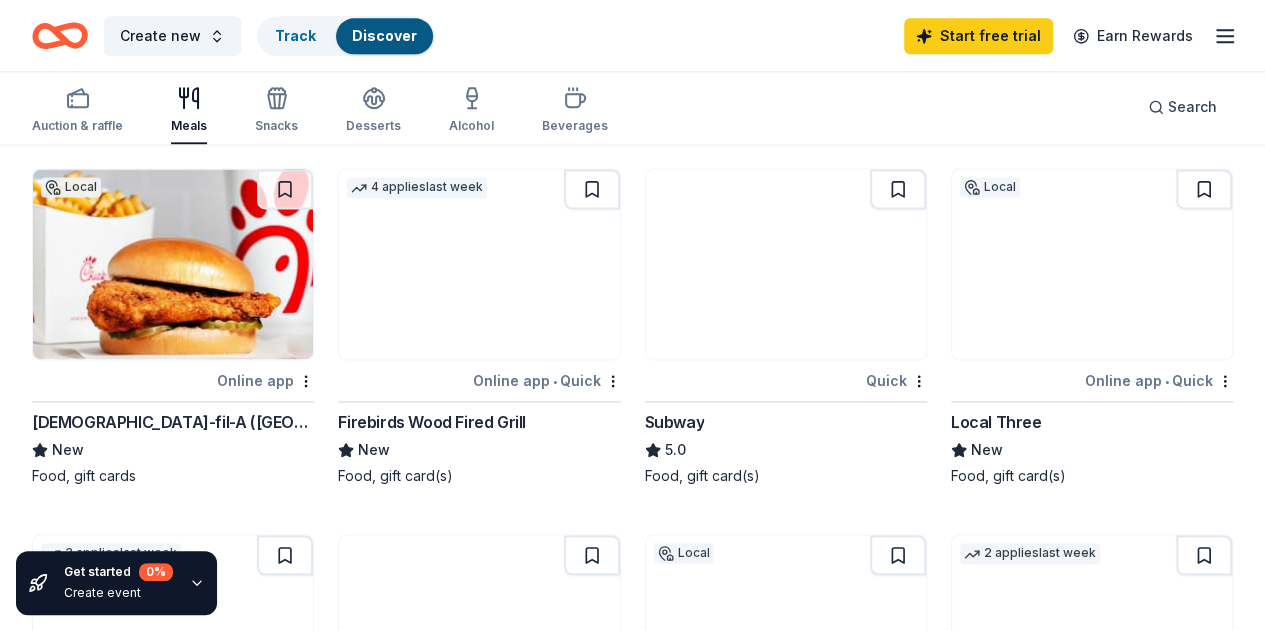 scroll, scrollTop: 1200, scrollLeft: 0, axis: vertical 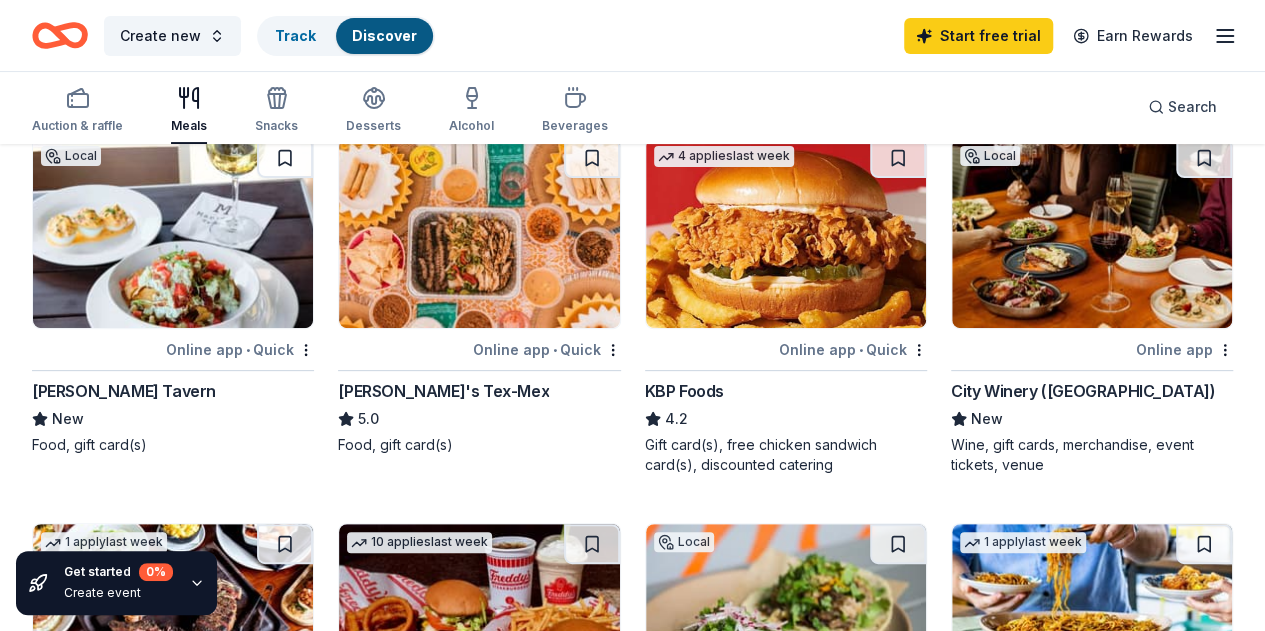 click at bounding box center (173, 233) 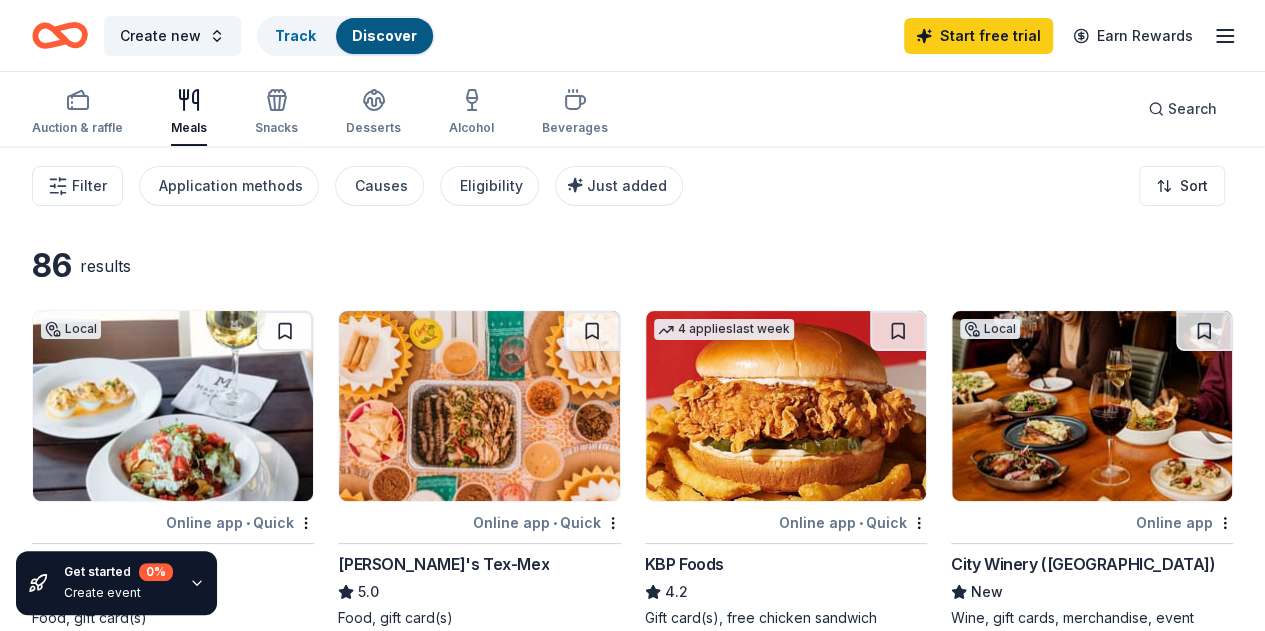click on "Meals" at bounding box center (189, 112) 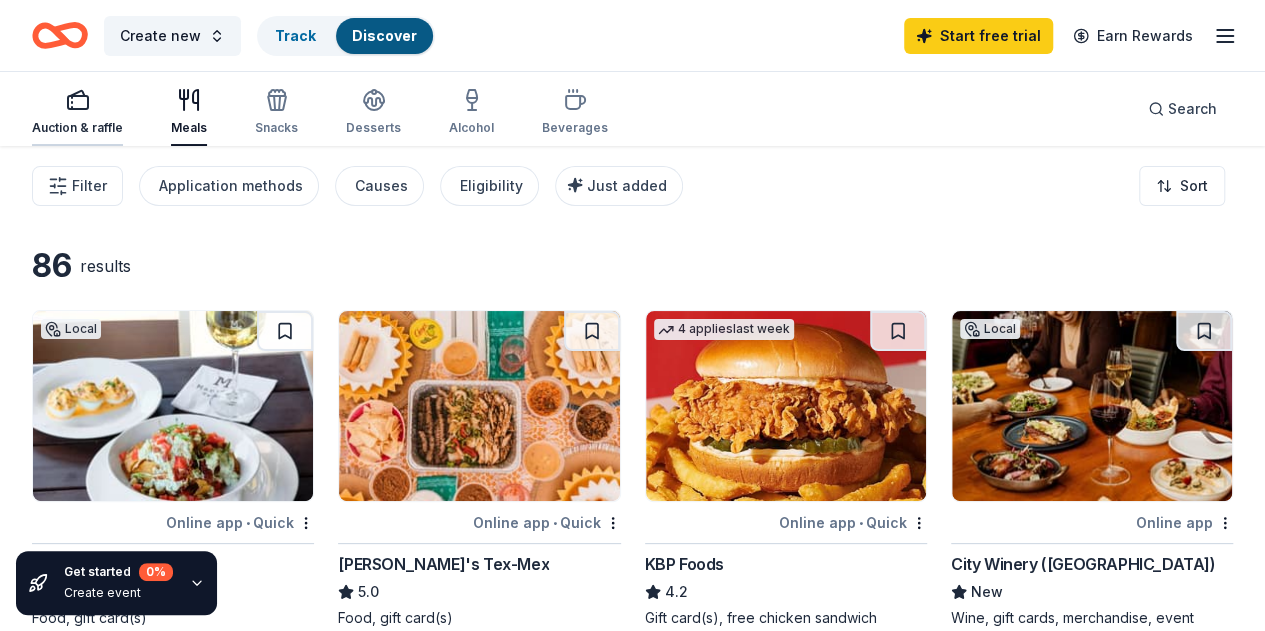 click 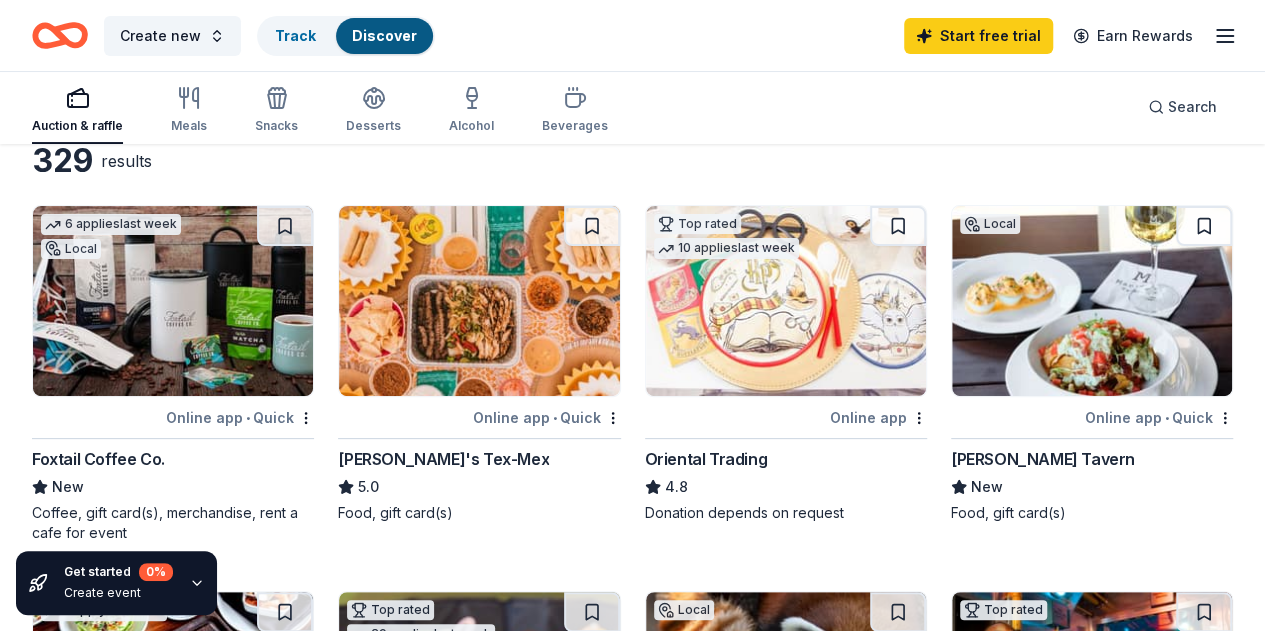 scroll, scrollTop: 123, scrollLeft: 0, axis: vertical 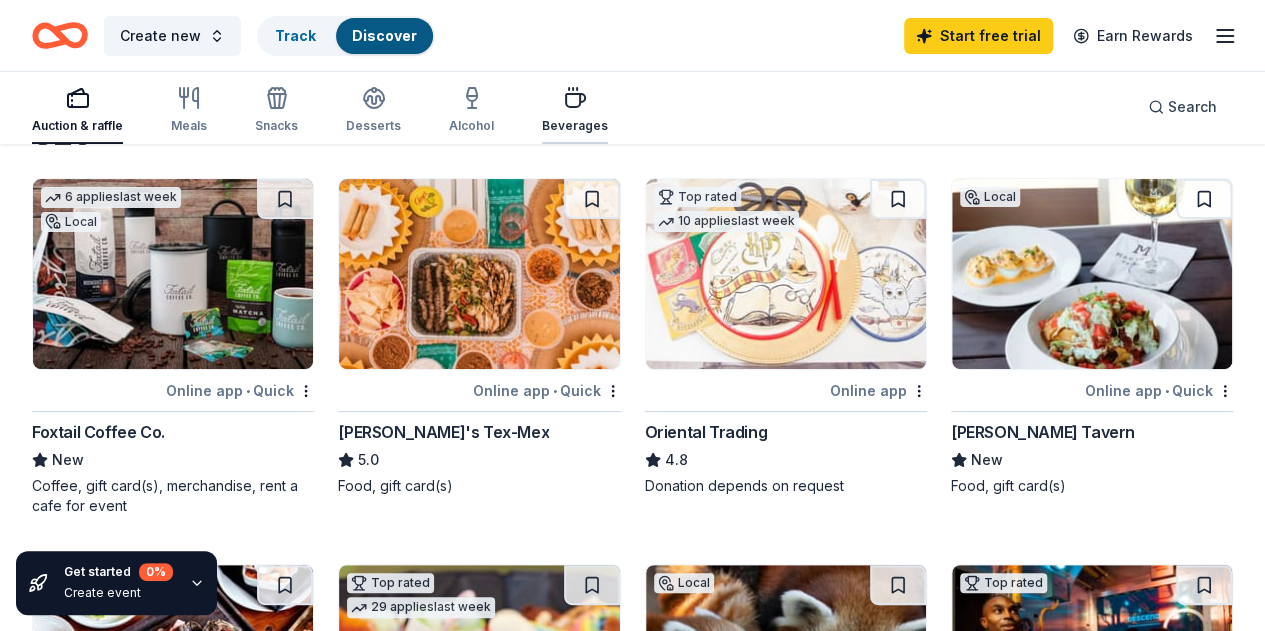 click at bounding box center (575, 98) 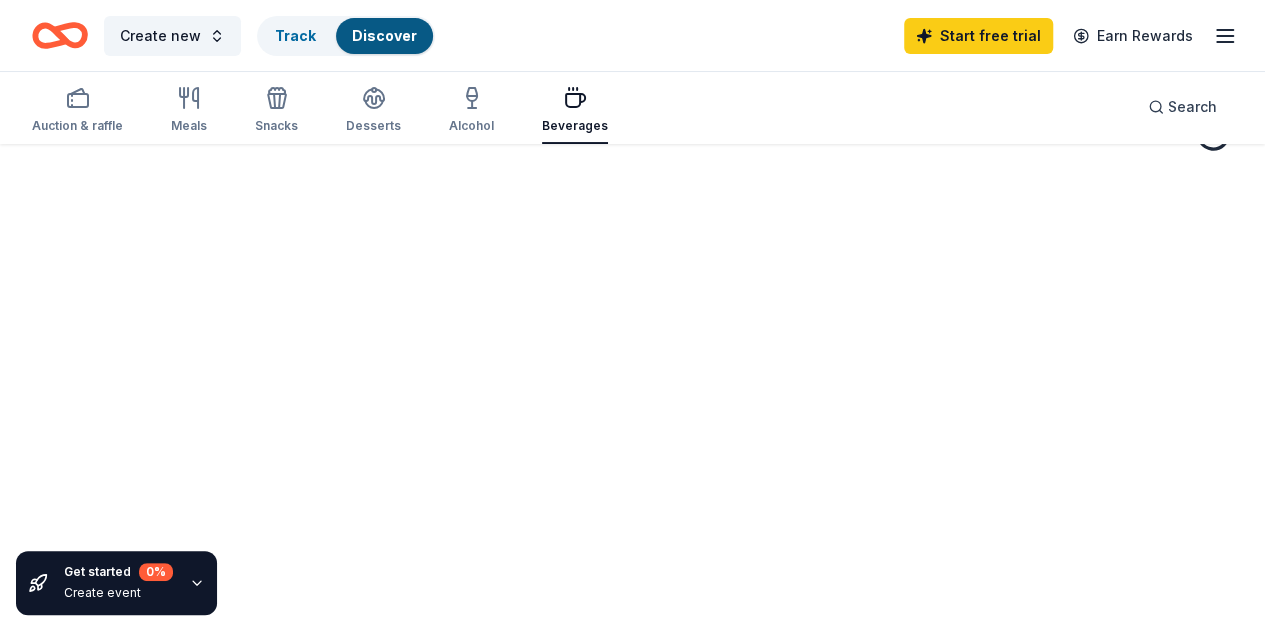 scroll, scrollTop: 0, scrollLeft: 0, axis: both 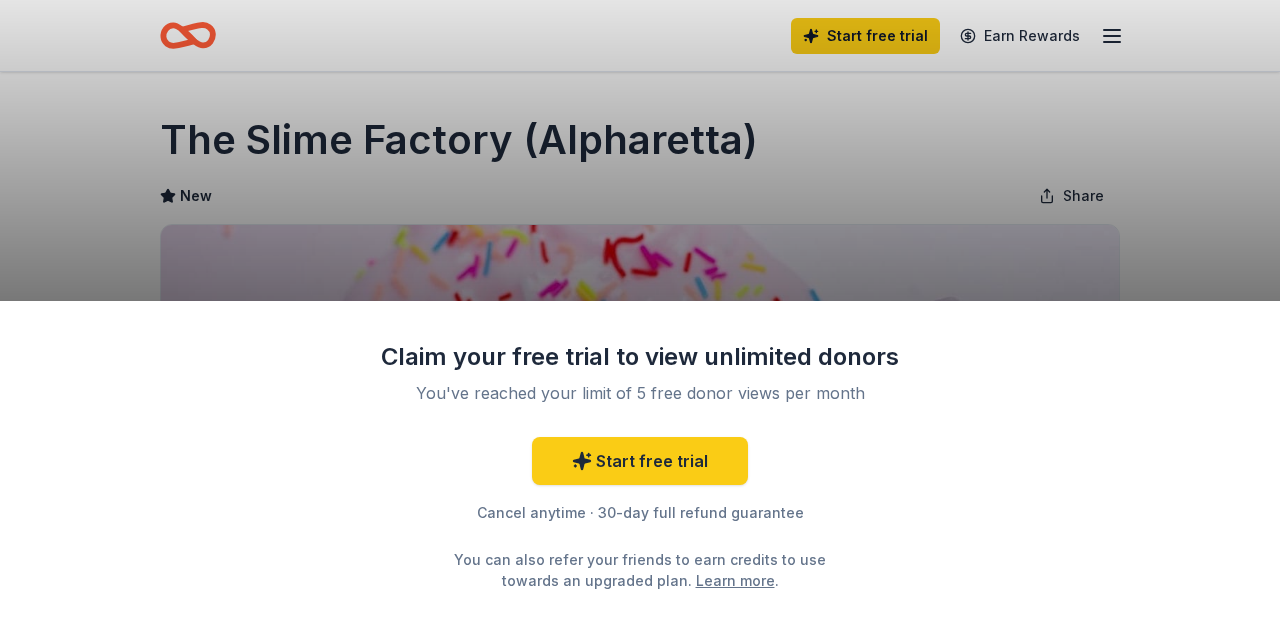 click on "Claim your free trial to view unlimited donors You've reached your limit of 5 free donor views per month Start free  trial Cancel anytime · 30-day full refund guarantee You can also refer your friends to earn credits to use towards an upgraded plan.   Learn more ." at bounding box center (640, 315) 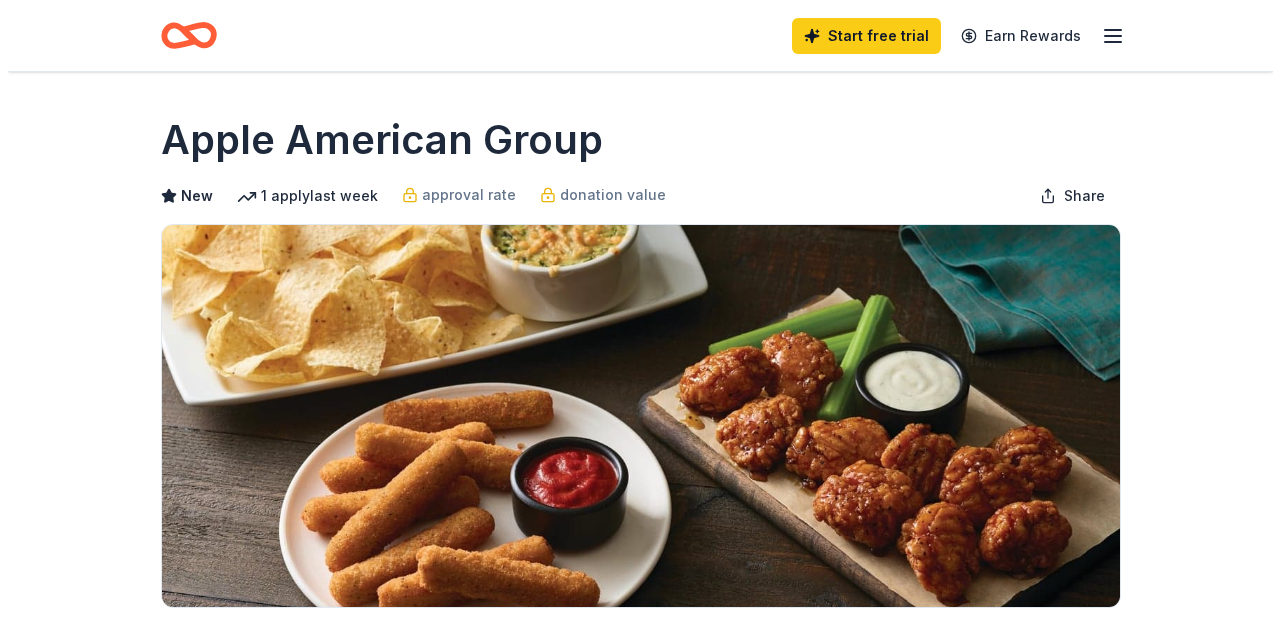 scroll, scrollTop: 0, scrollLeft: 0, axis: both 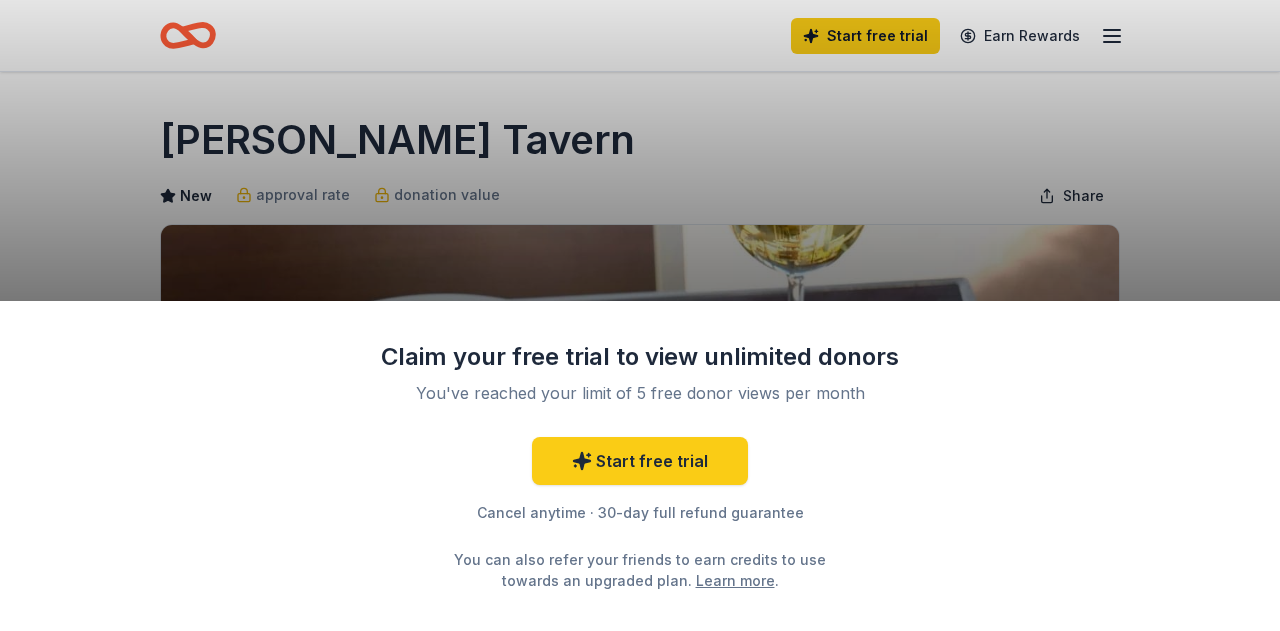 drag, startPoint x: 1274, startPoint y: 81, endPoint x: 1278, endPoint y: 138, distance: 57.14018 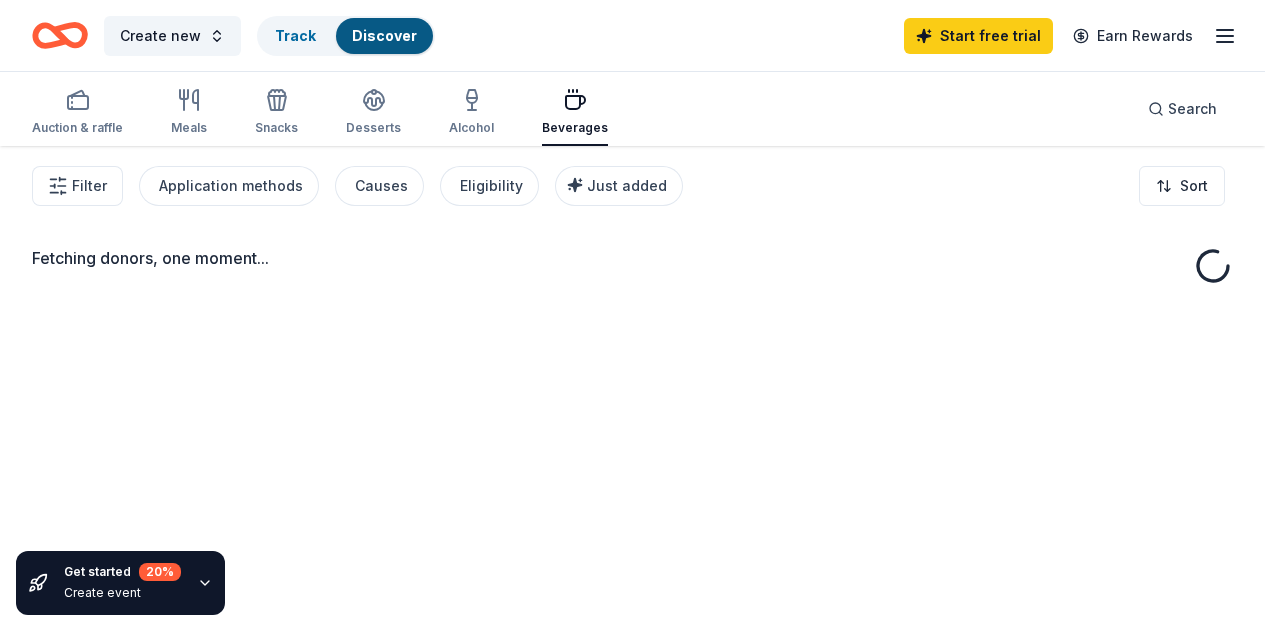 scroll, scrollTop: 0, scrollLeft: 0, axis: both 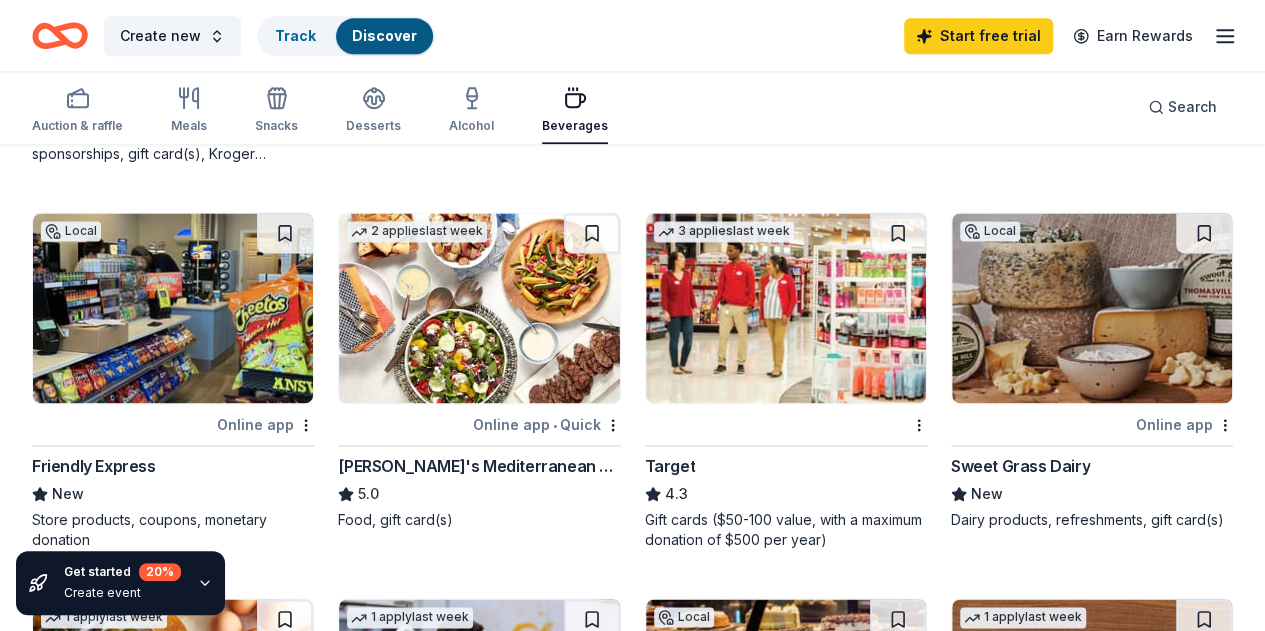 click at bounding box center (479, 694) 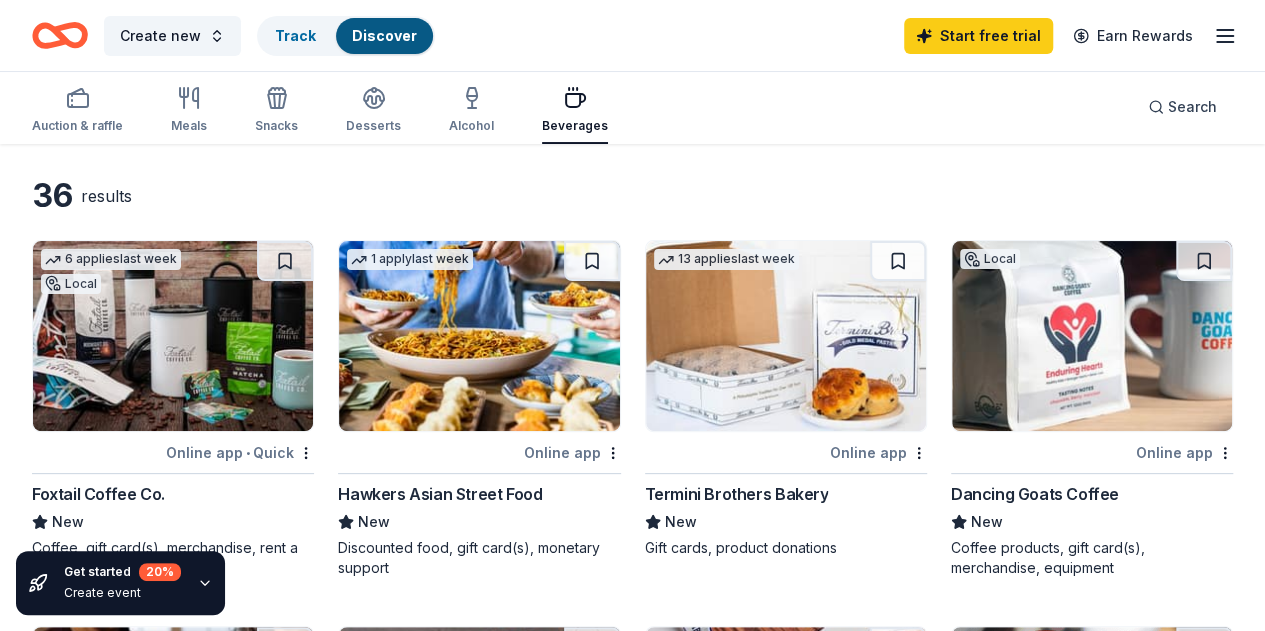 scroll, scrollTop: 0, scrollLeft: 0, axis: both 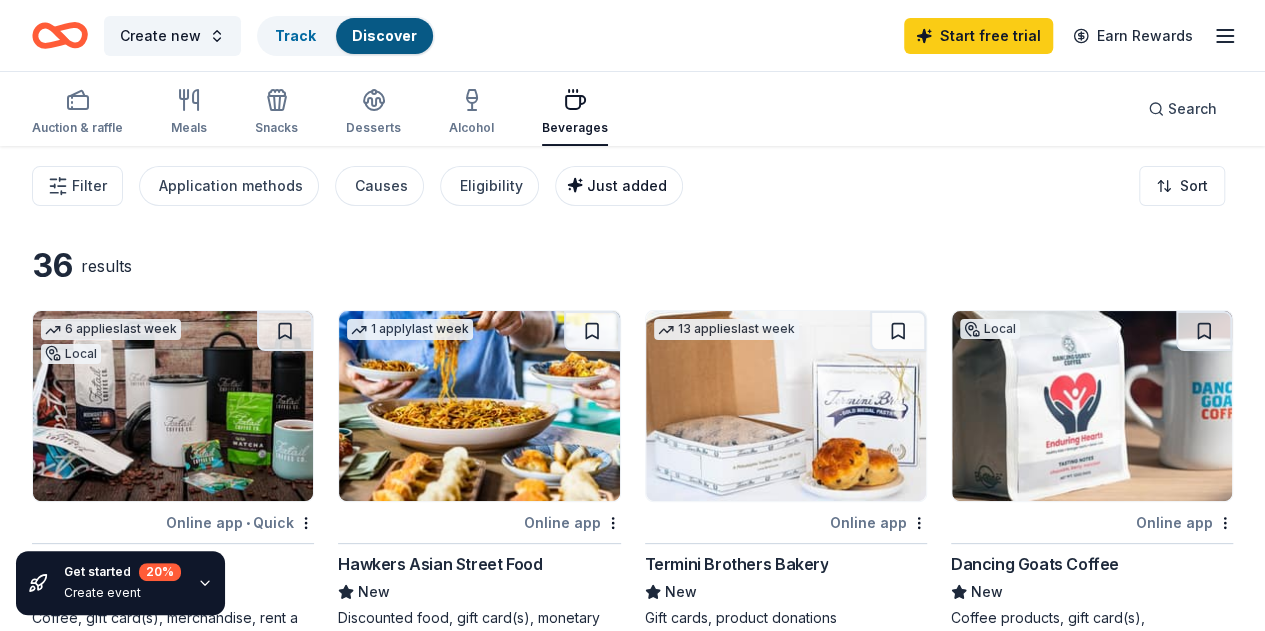 click on "Just added" at bounding box center [621, 186] 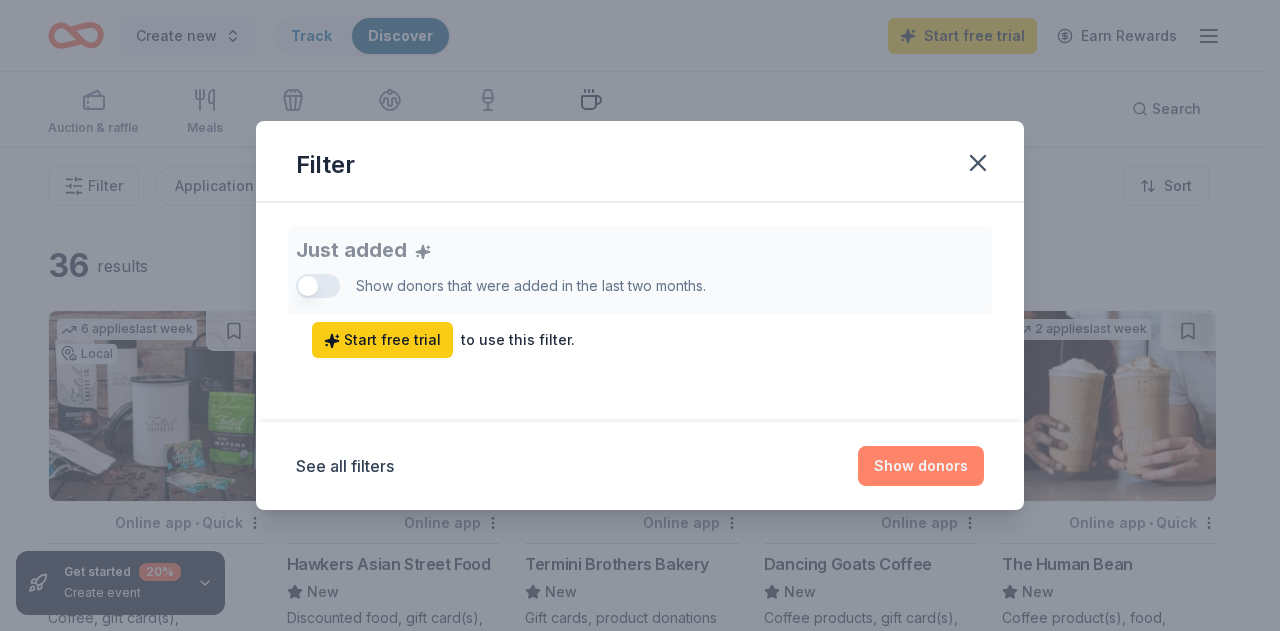 click on "Show    donors" at bounding box center [921, 466] 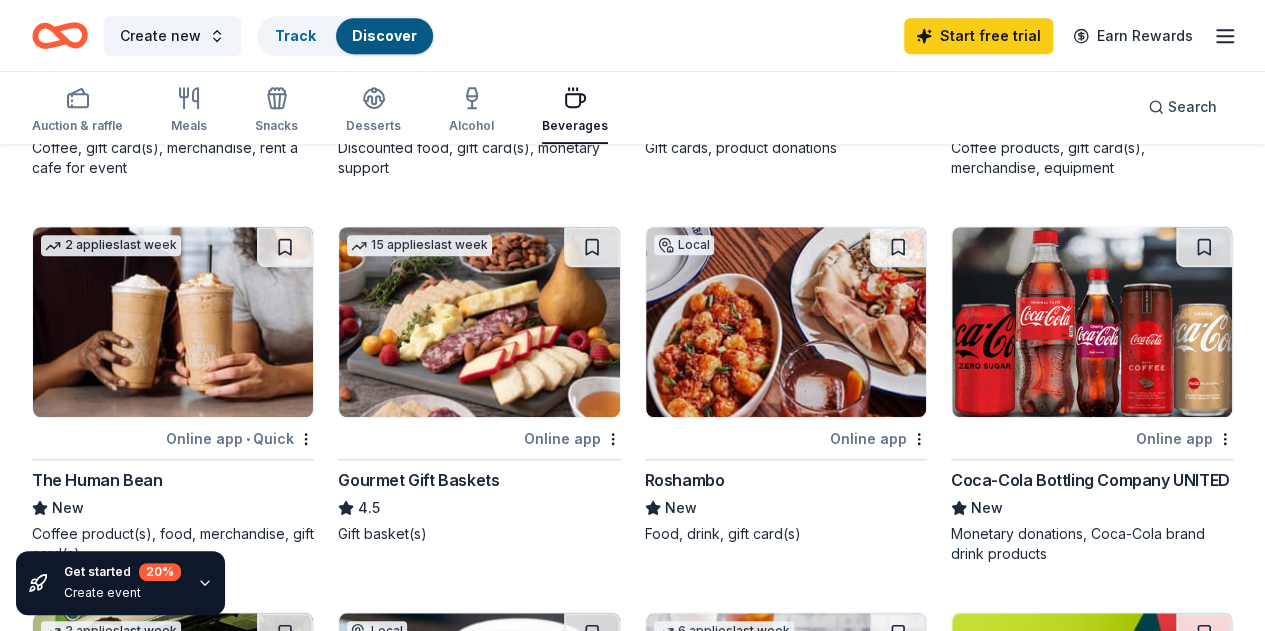scroll, scrollTop: 0, scrollLeft: 0, axis: both 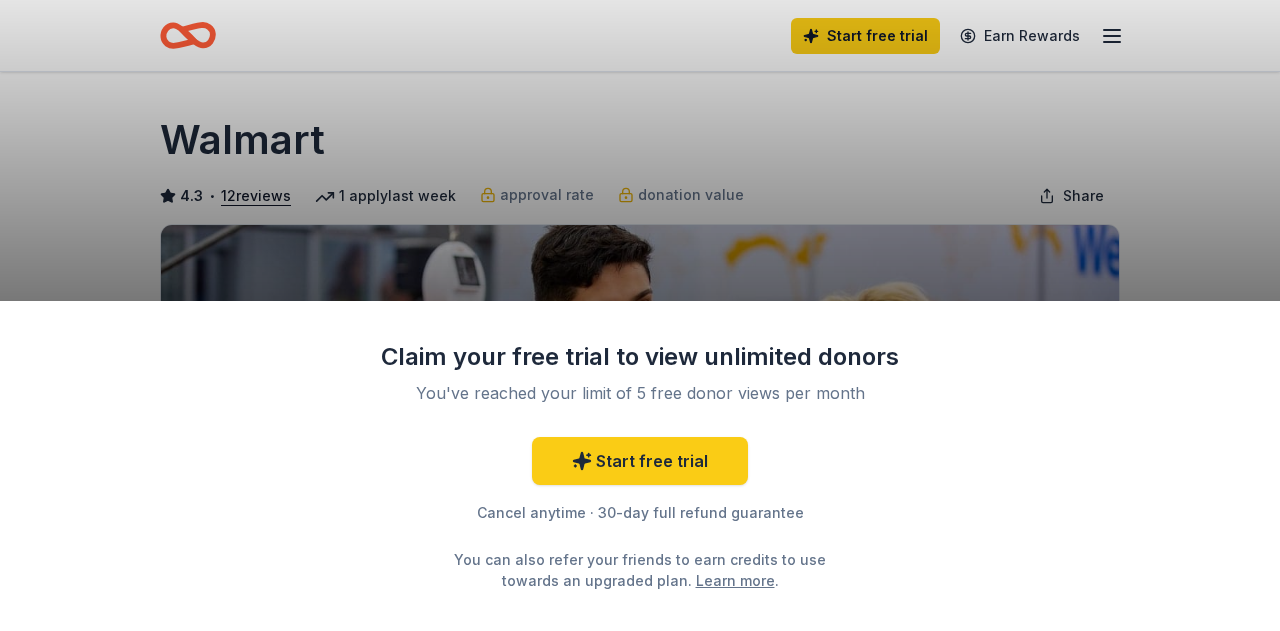 click on "Claim your free trial to view unlimited donors You've reached your limit of 5 free donor views per month Start free  trial Cancel anytime · 30-day full refund guarantee You can also refer your friends to earn credits to use towards an upgraded plan.   Learn more ." at bounding box center (640, 466) 